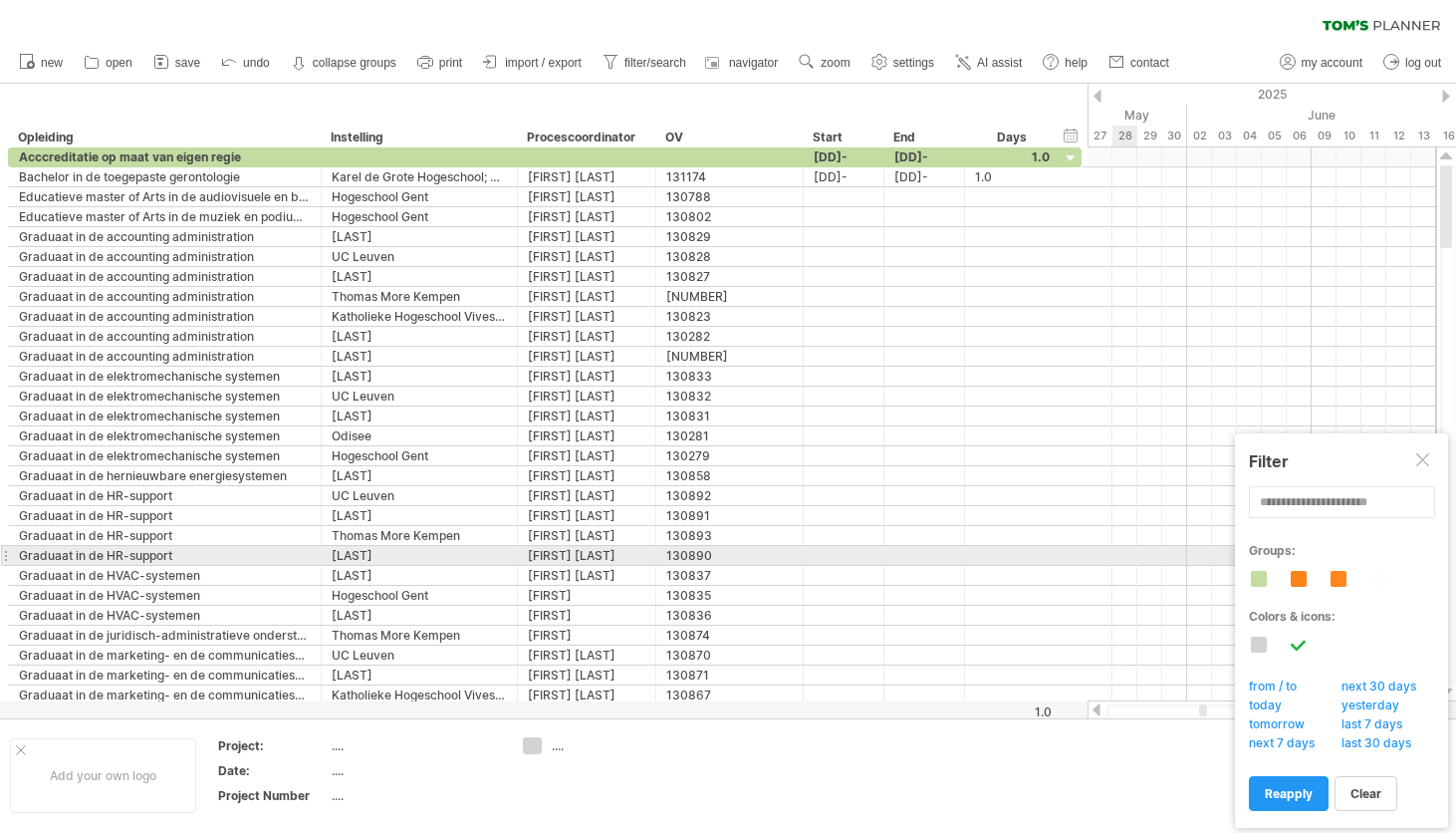 scroll, scrollTop: 0, scrollLeft: 0, axis: both 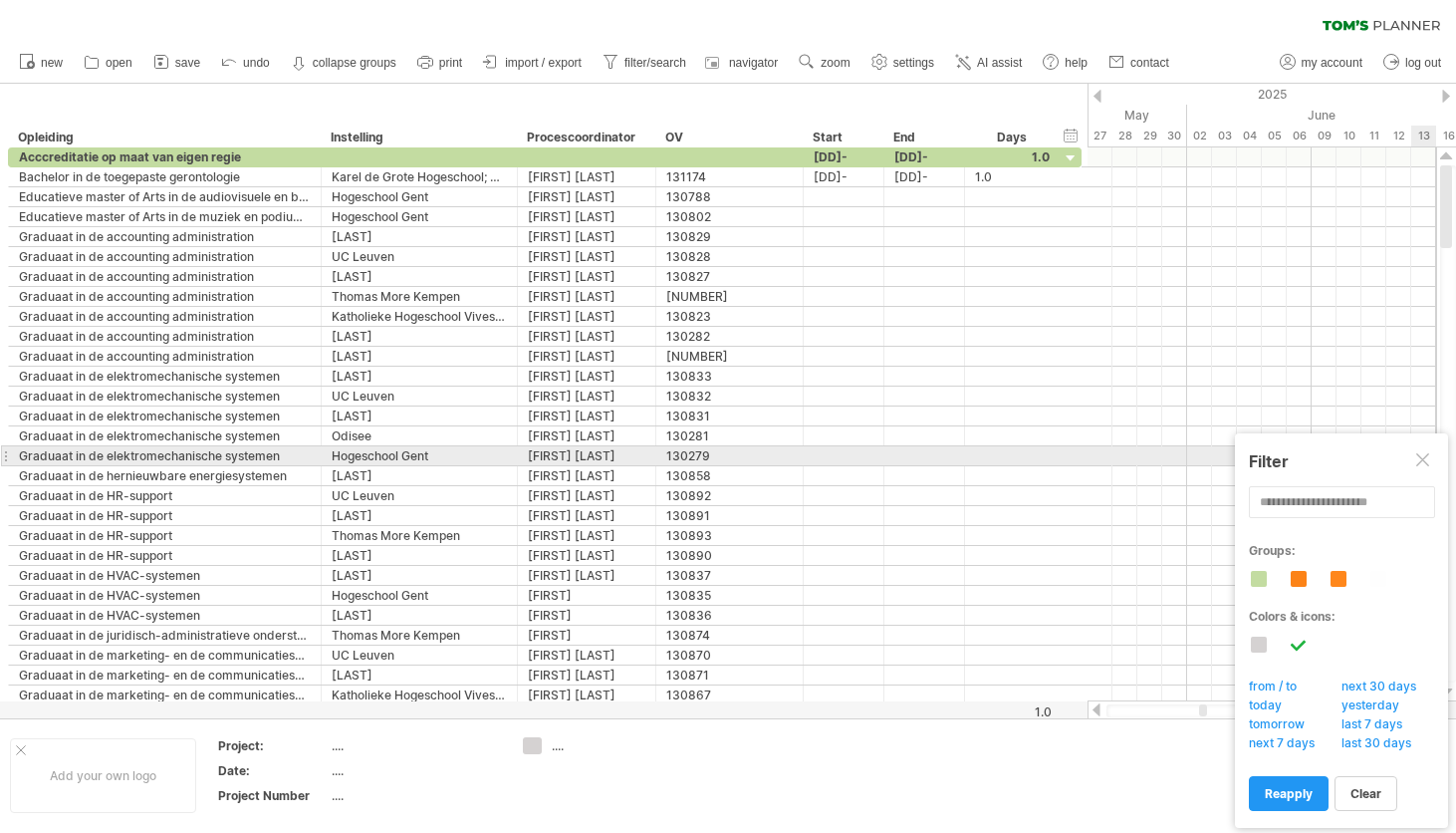 click at bounding box center (1424, 461) 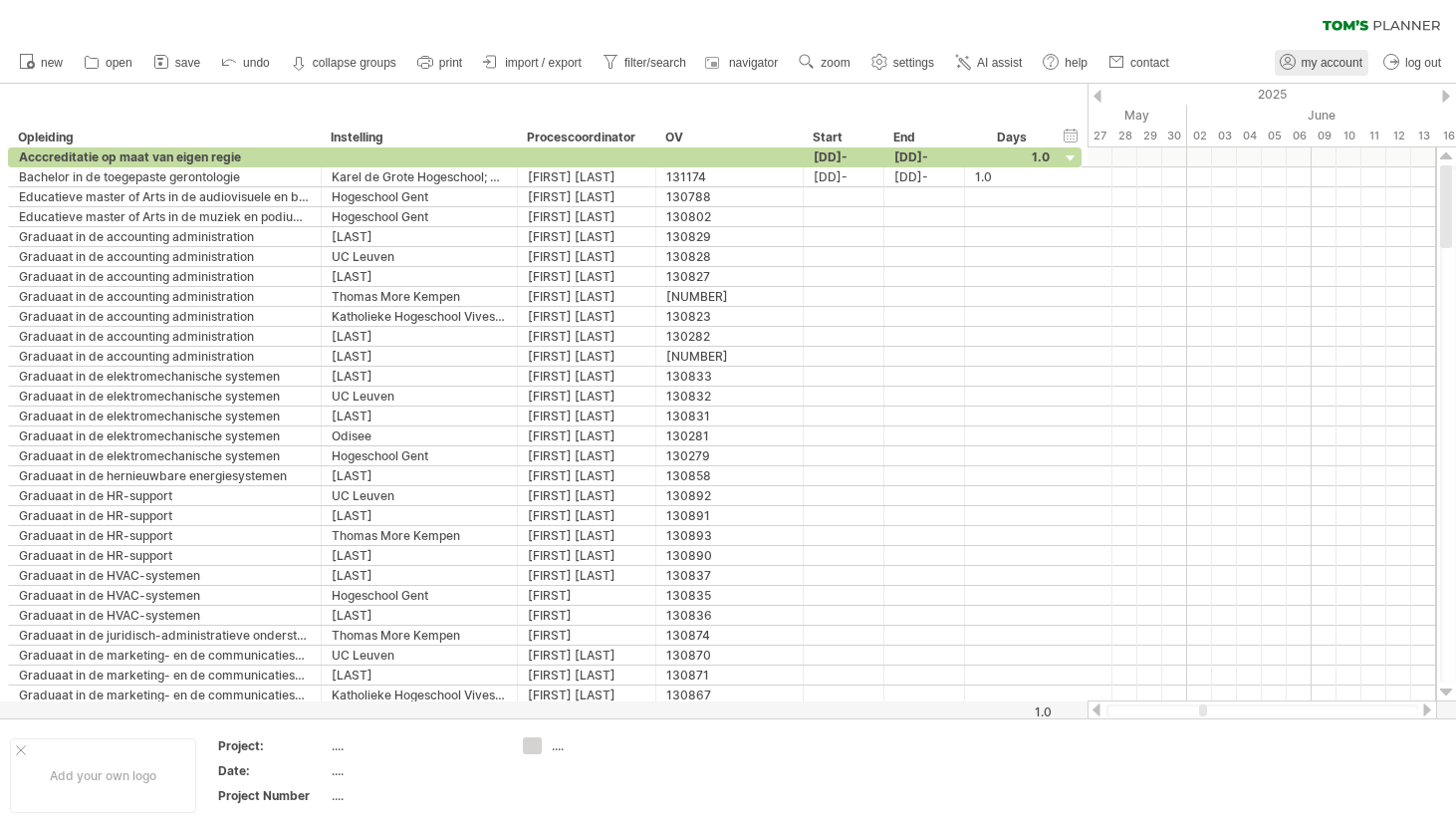click on "my account" at bounding box center [1332, 63] 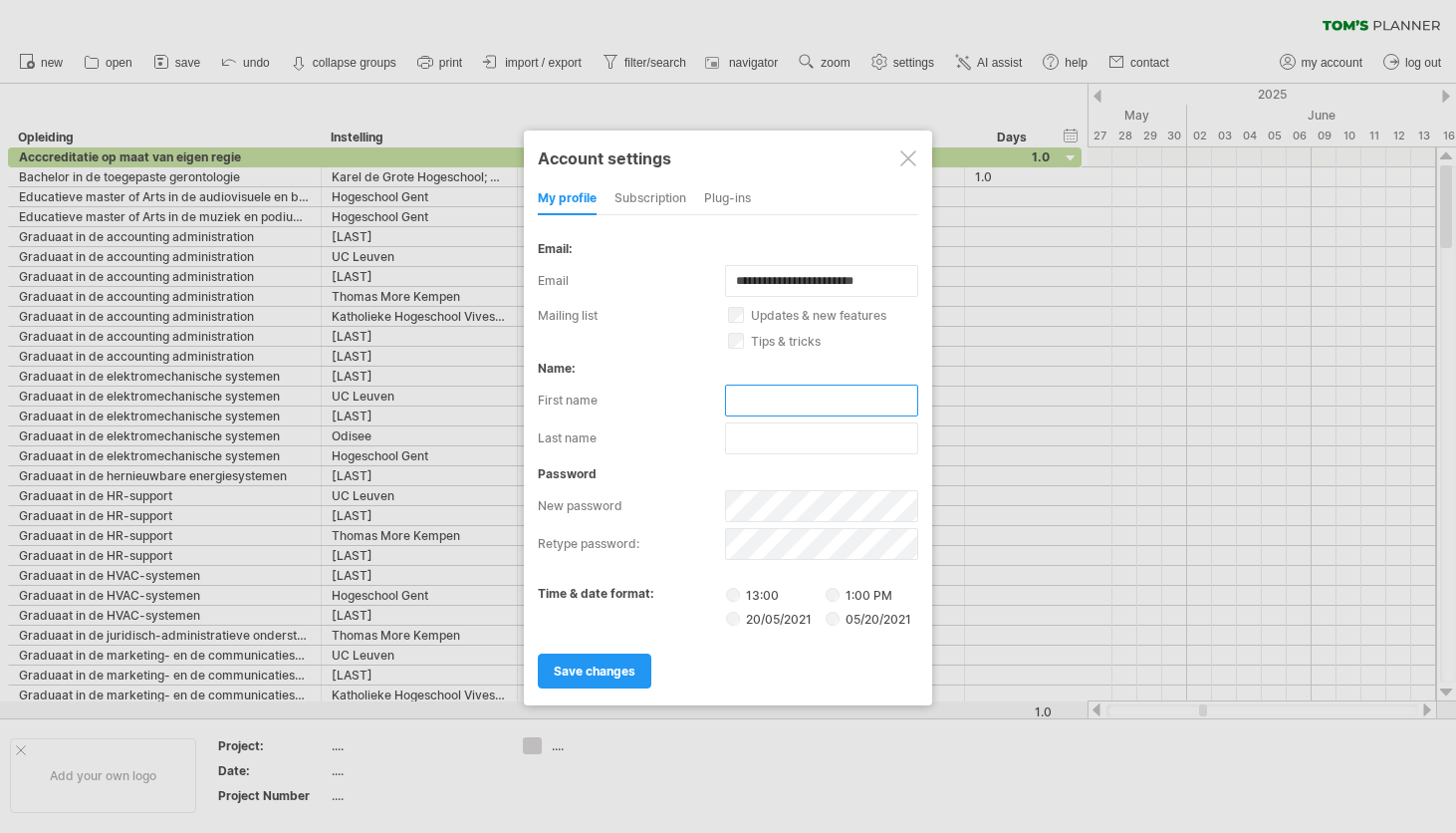 click at bounding box center (822, 401) 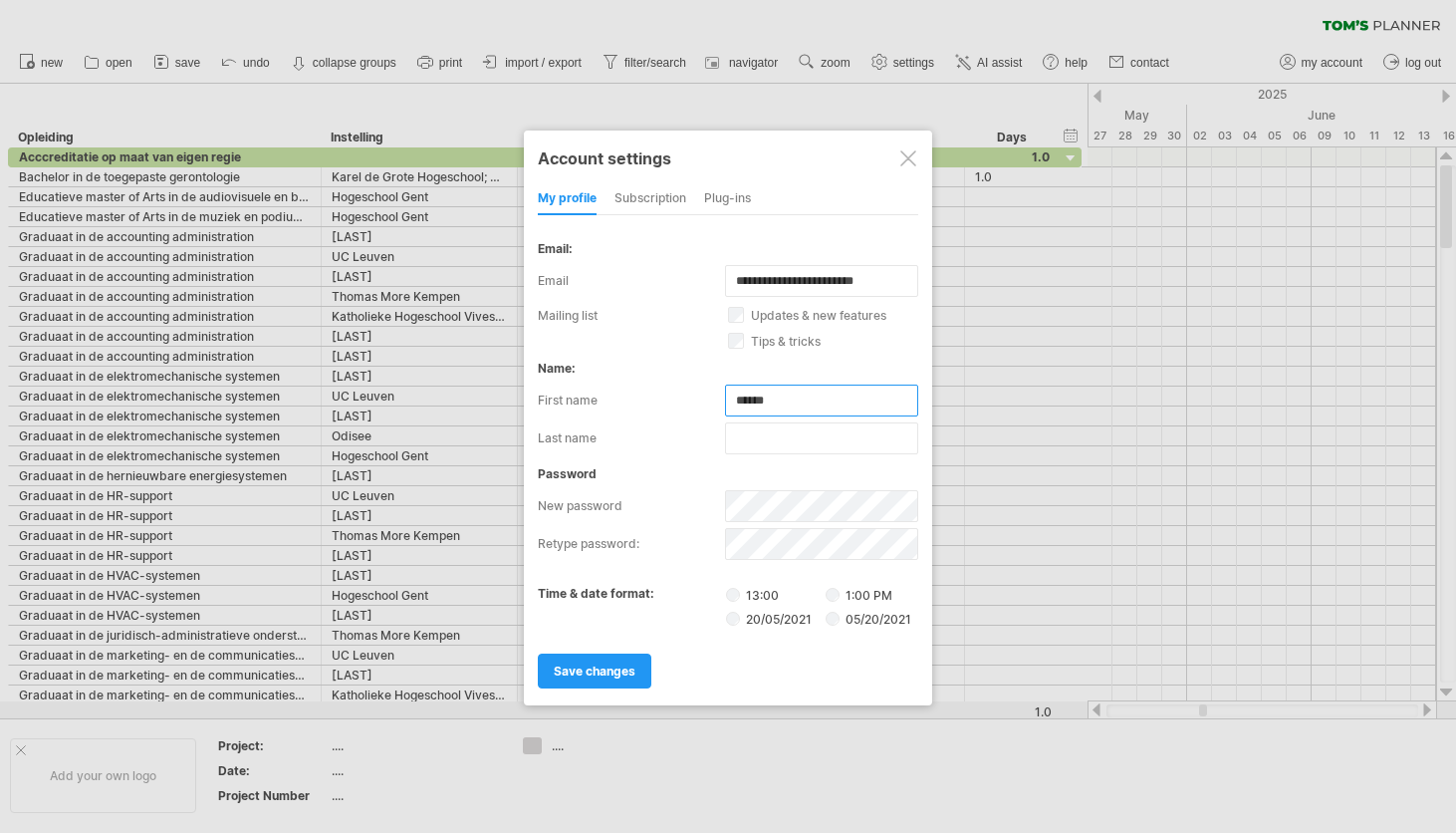type on "******" 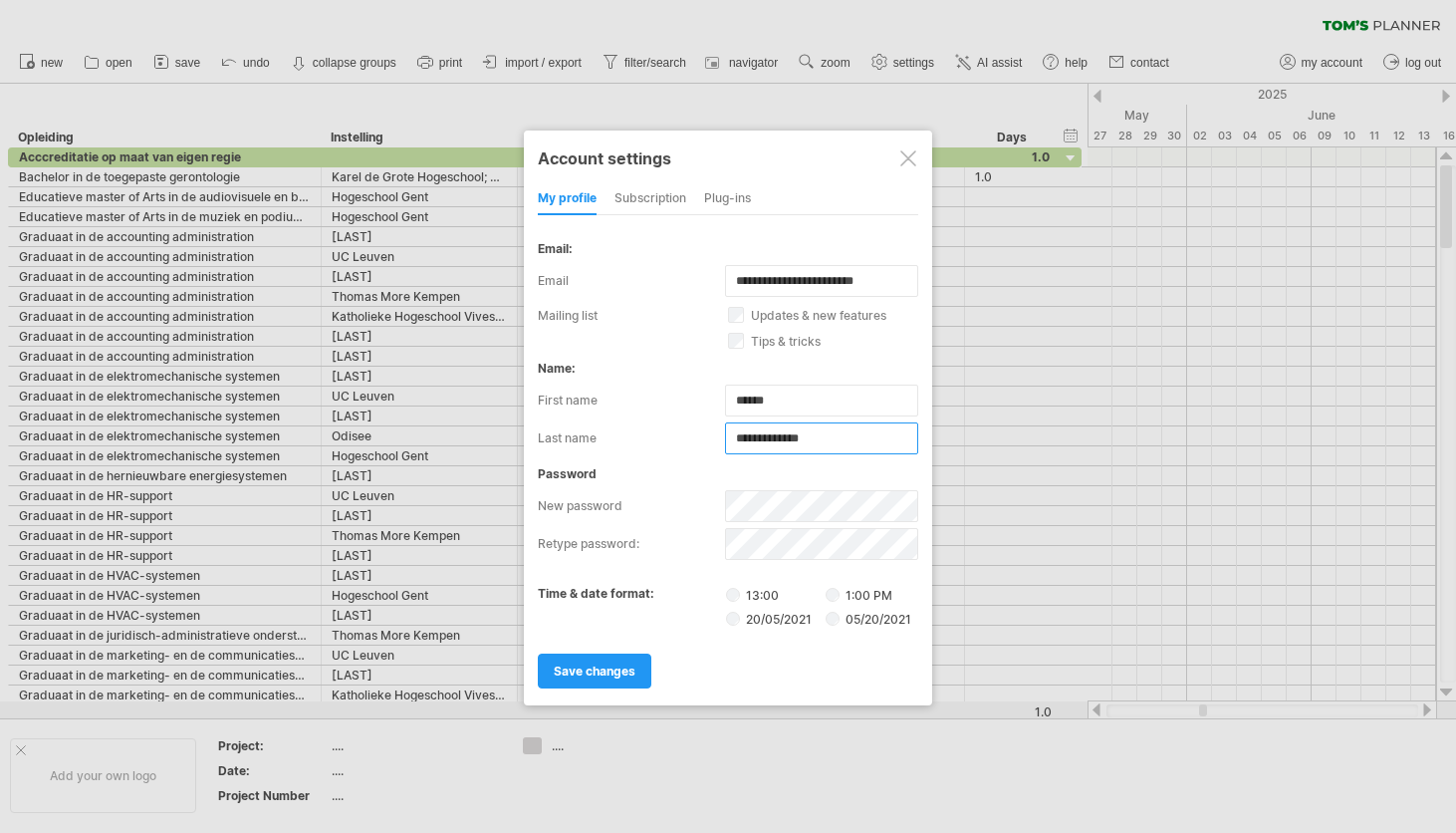 type on "**********" 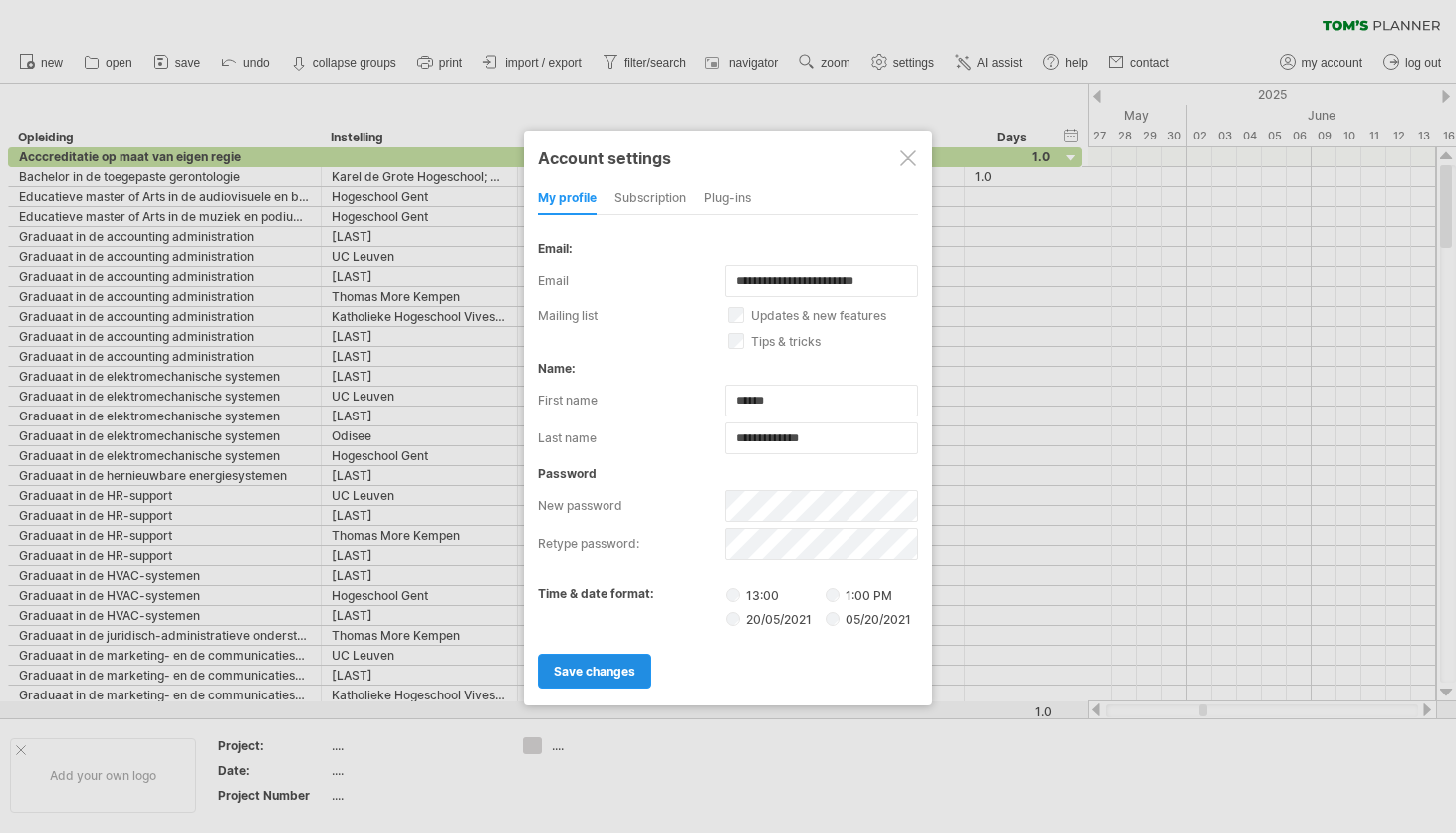click on "save changes" at bounding box center [595, 671] 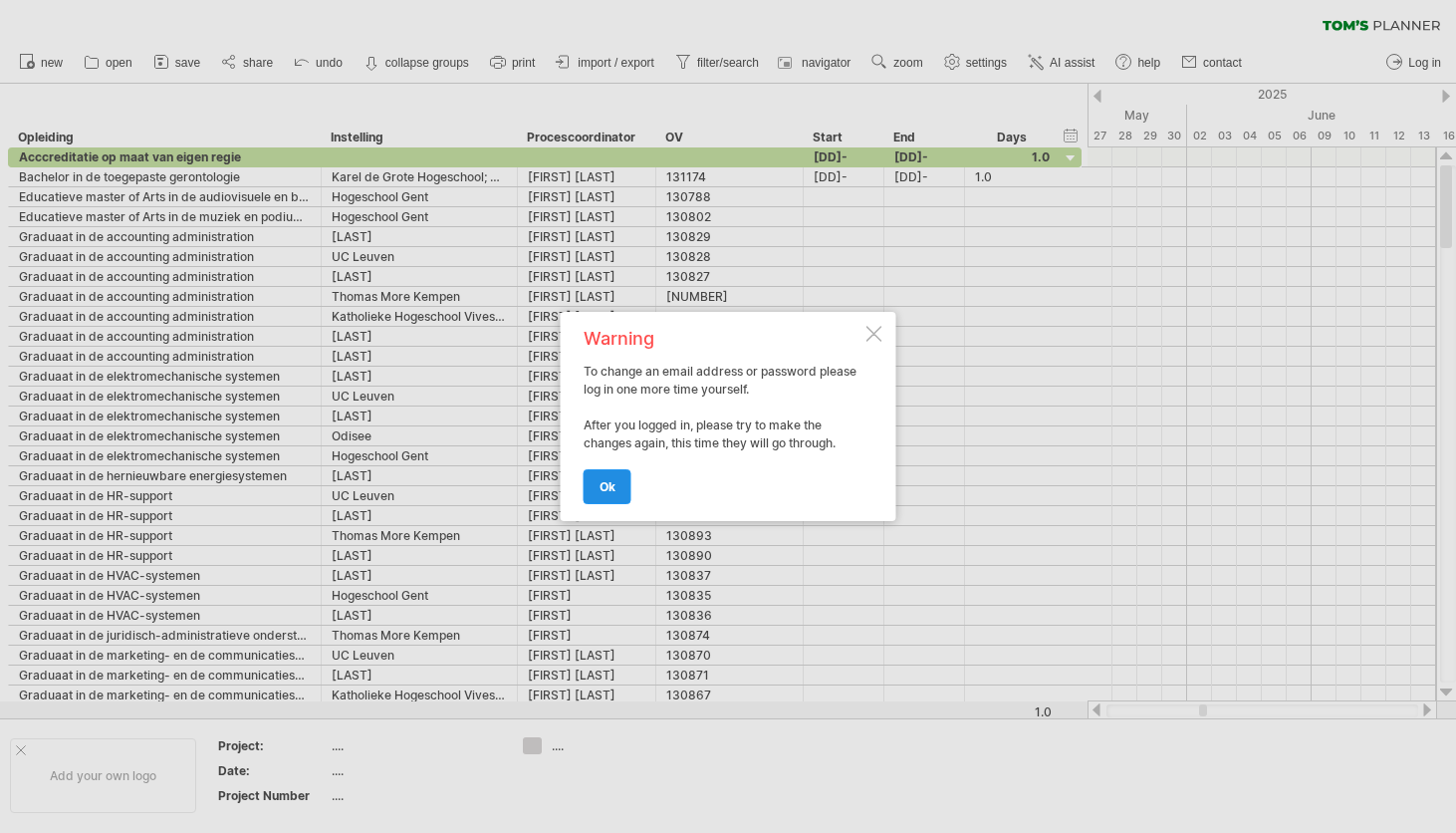click on "ok" at bounding box center (607, 486) 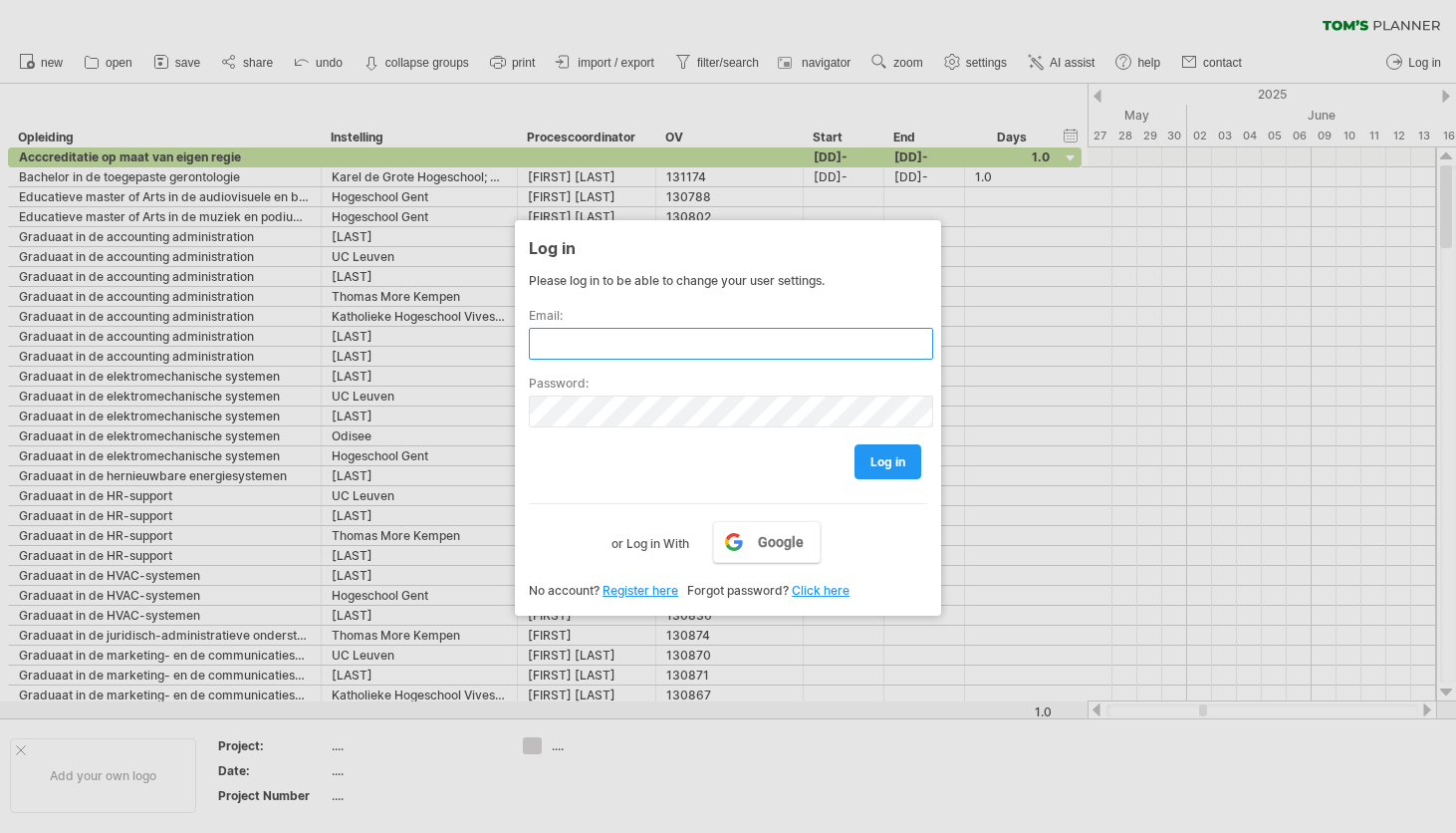 click at bounding box center [731, 344] 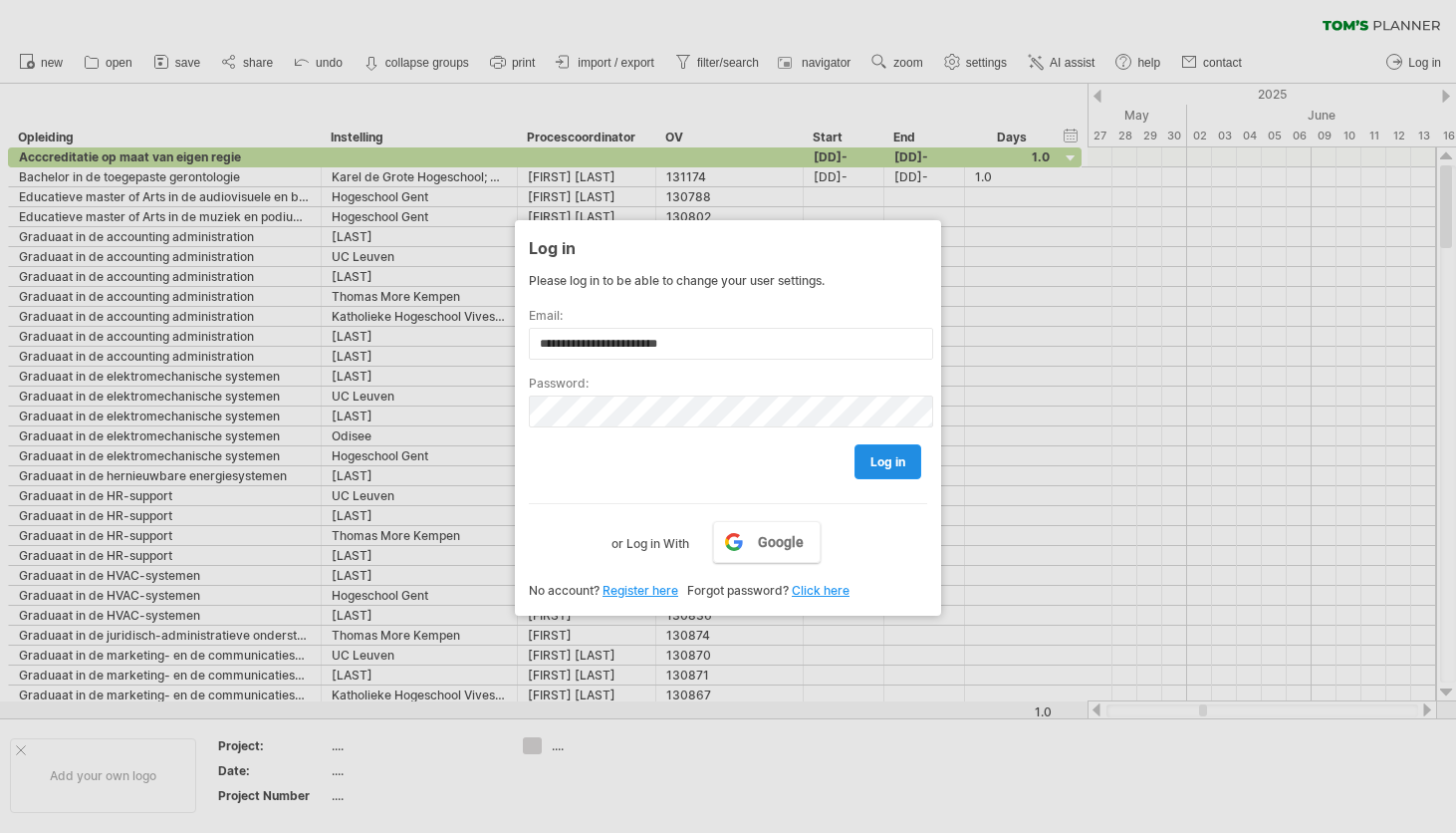 click on "log in" at bounding box center [887, 461] 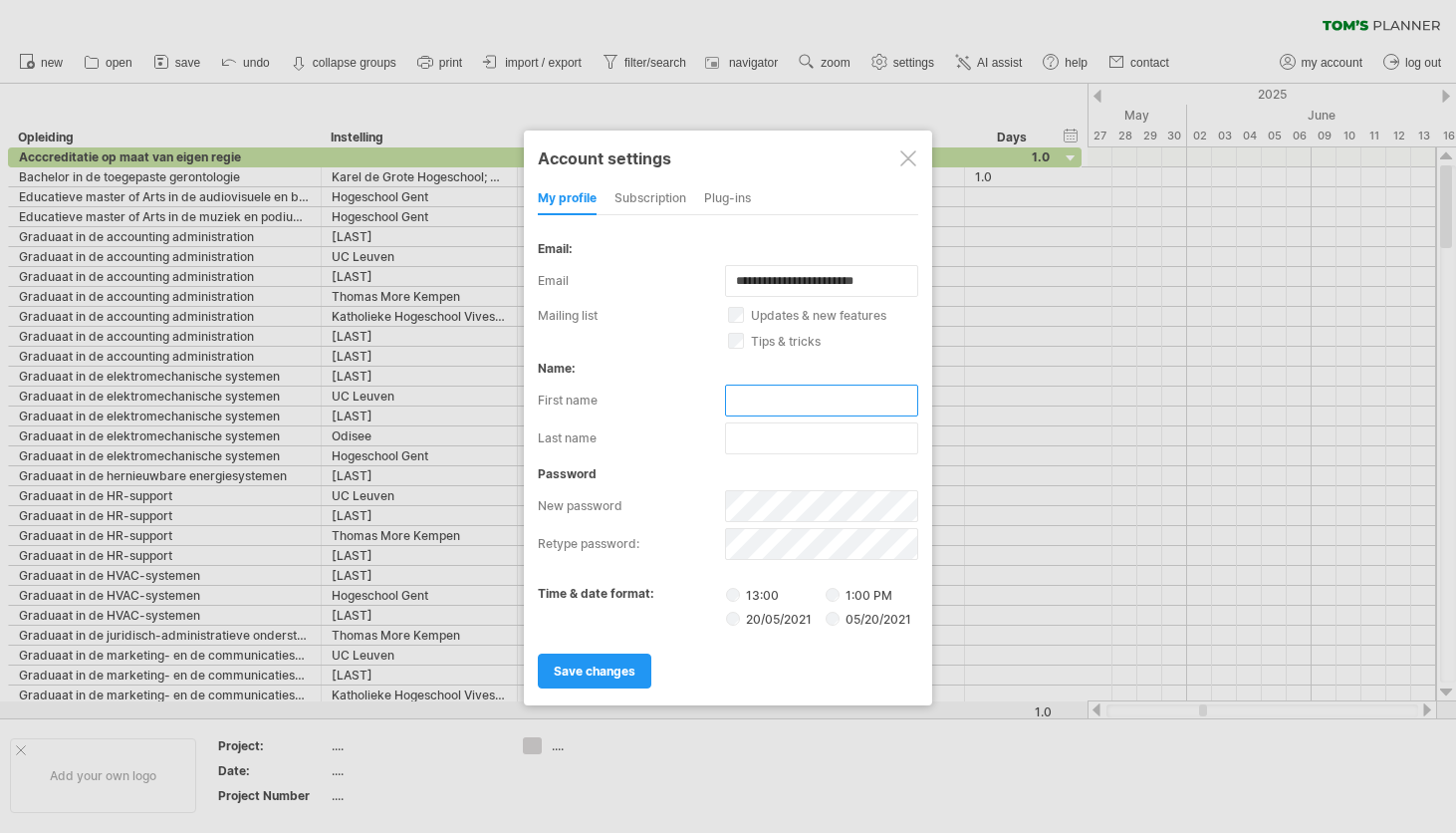 click at bounding box center [822, 401] 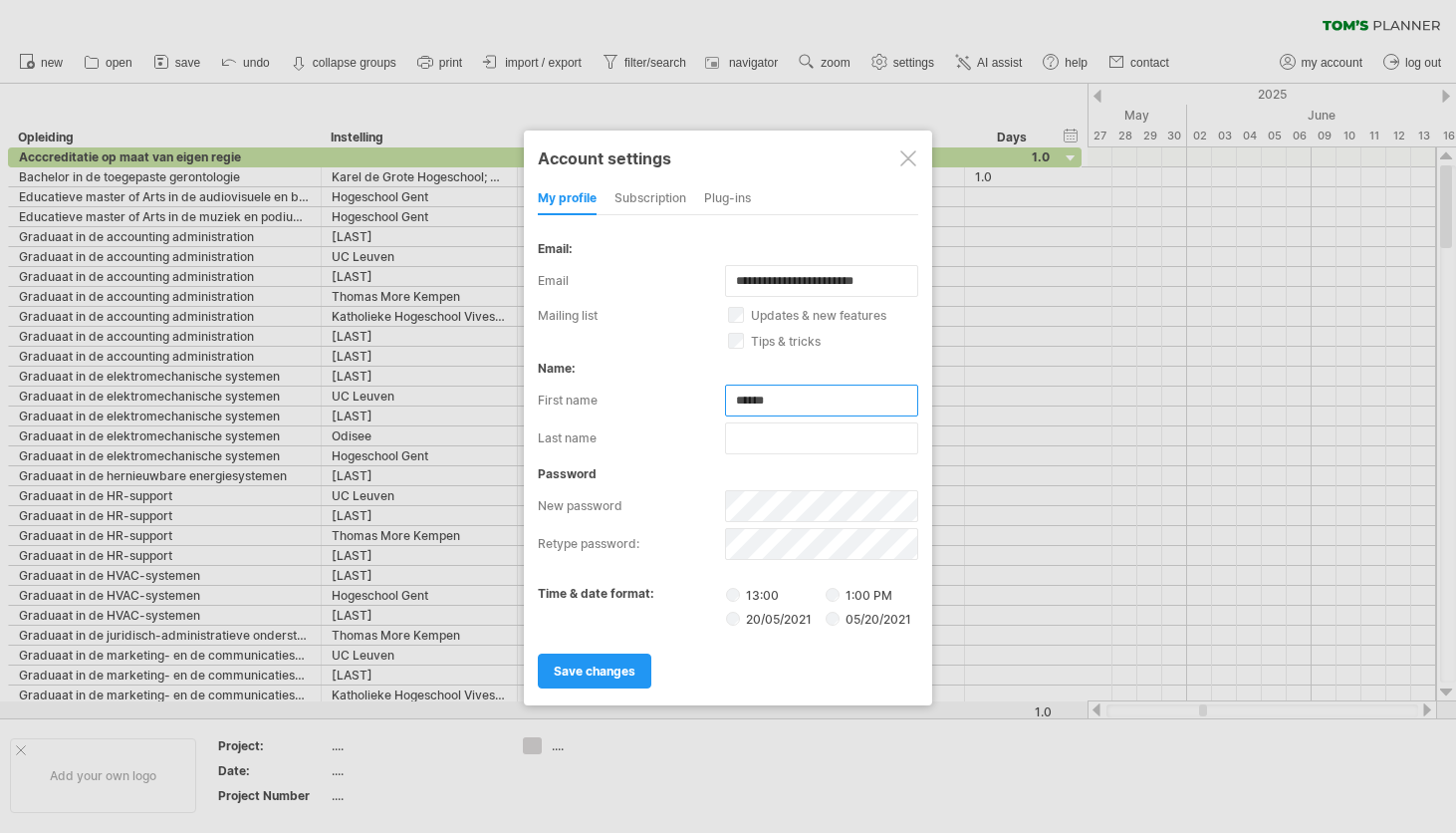 type on "******" 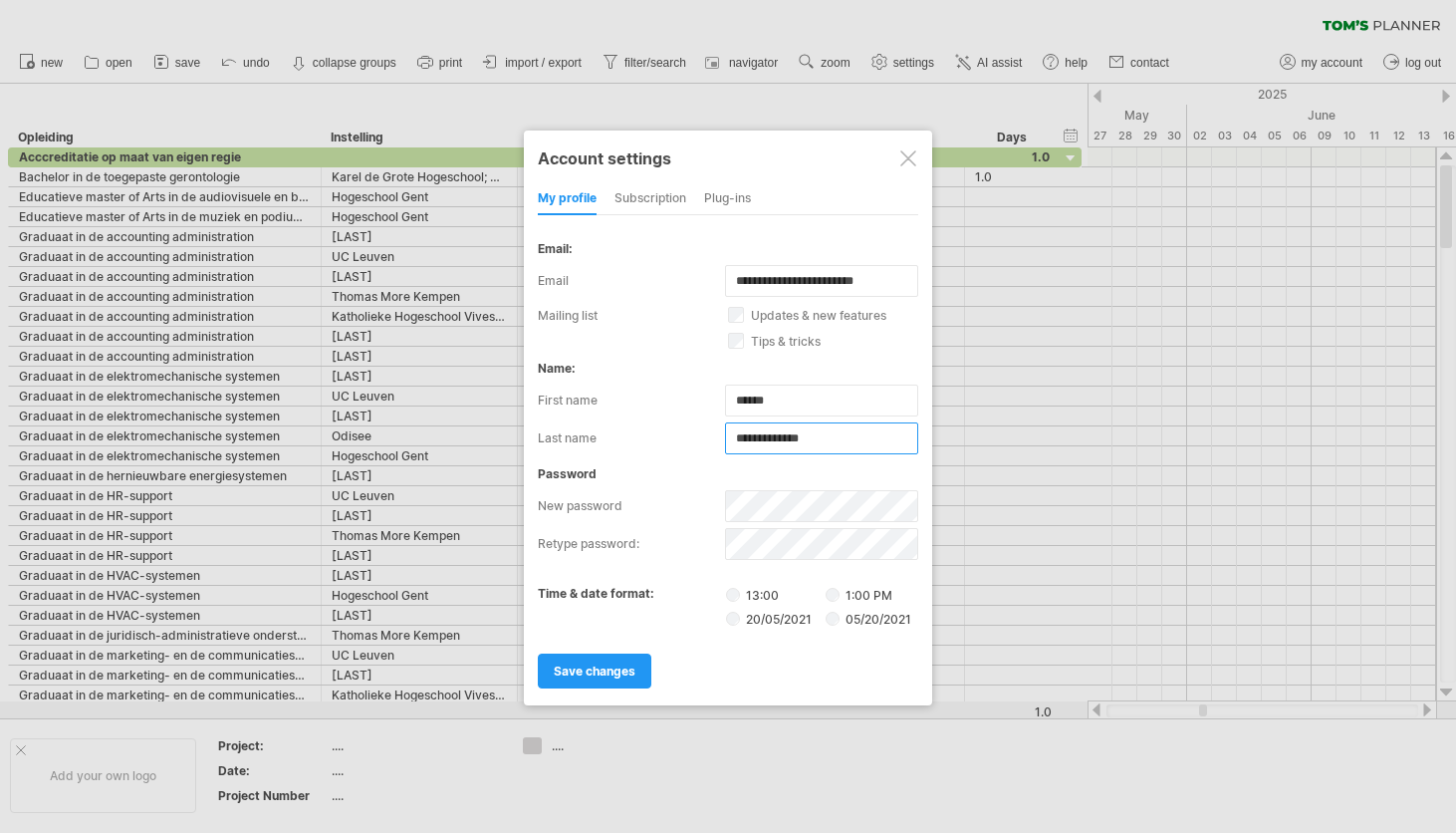 type on "**********" 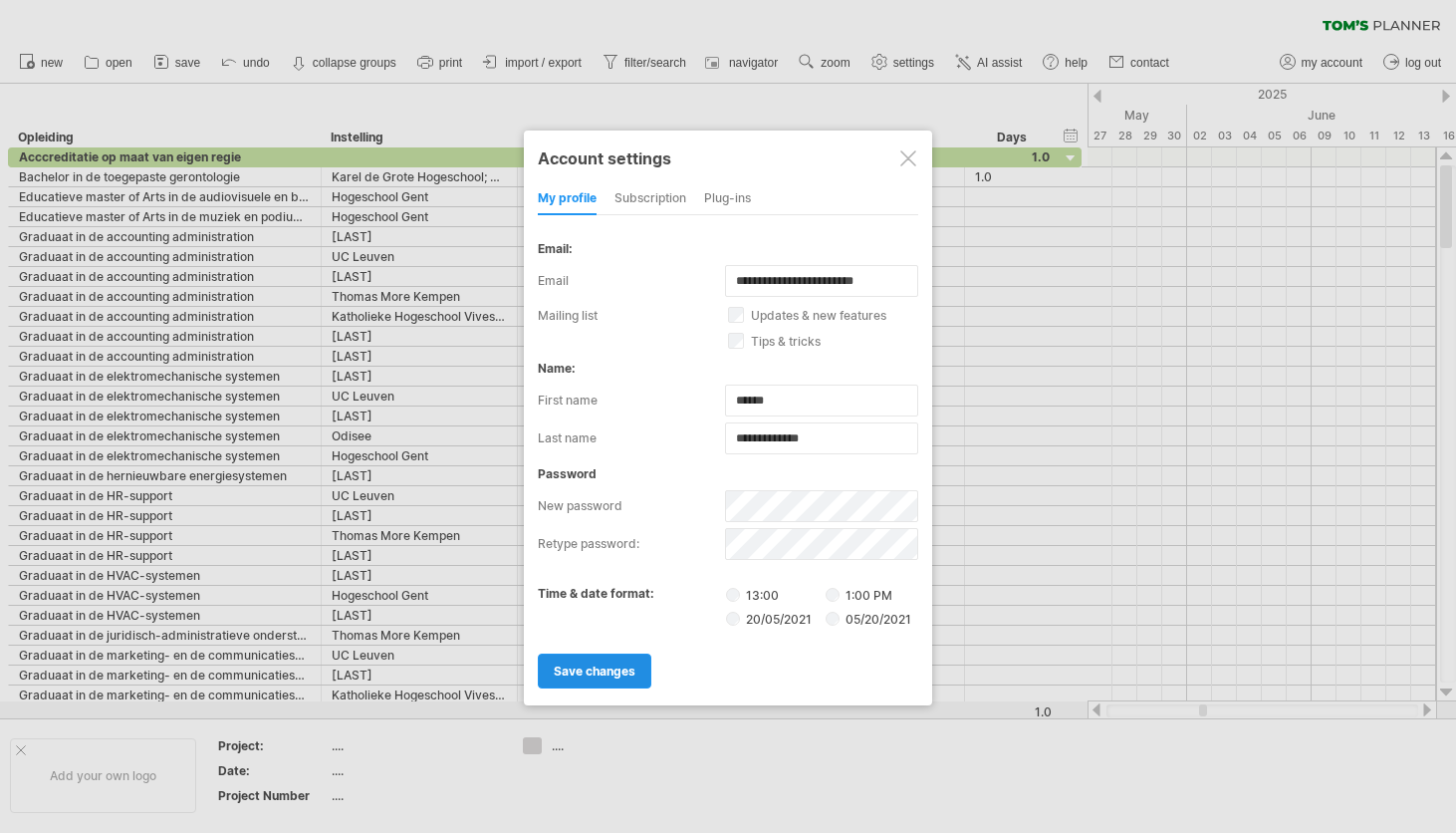 click on "save changes" at bounding box center [595, 671] 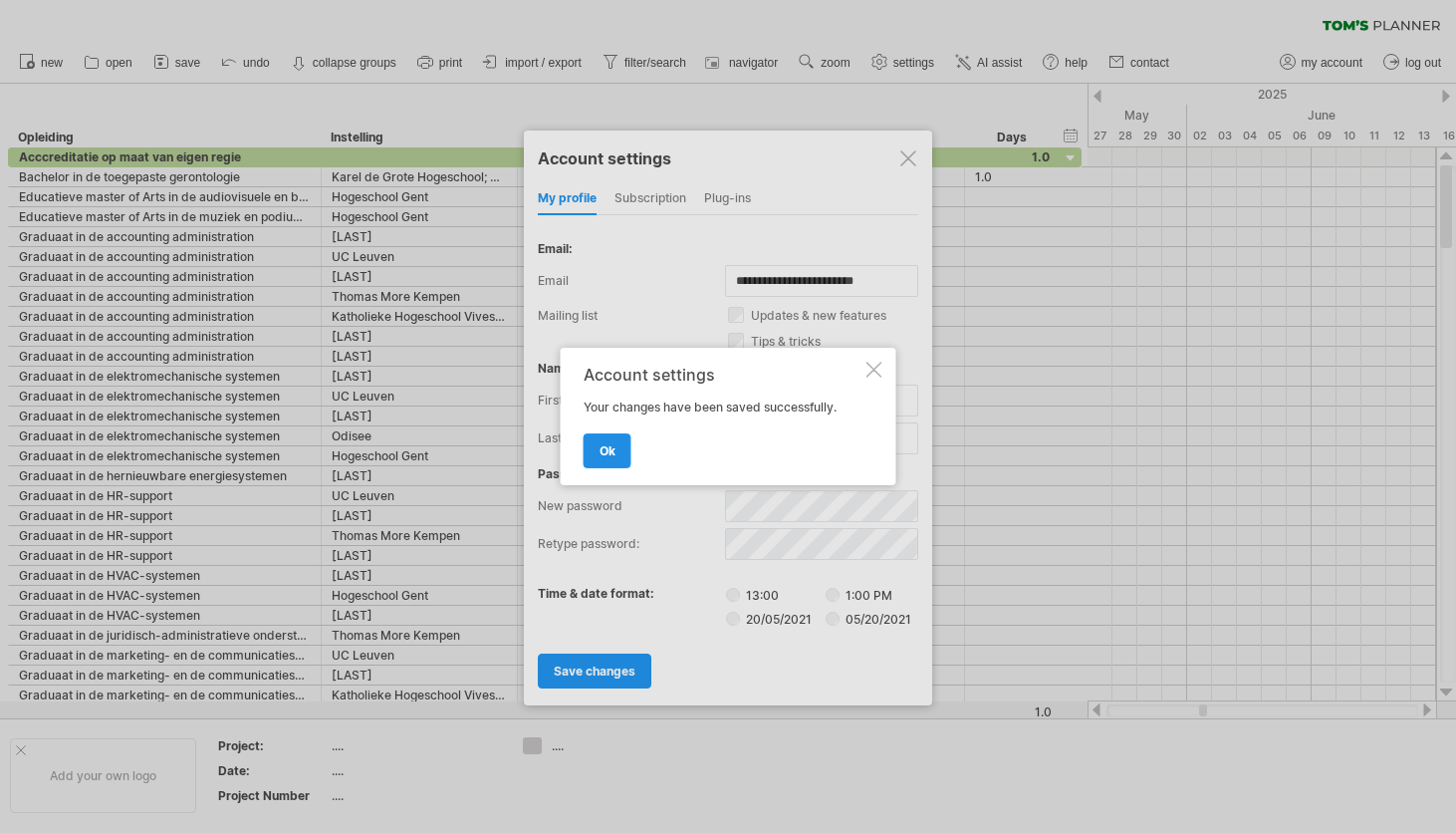 click on "ok" at bounding box center [607, 450] 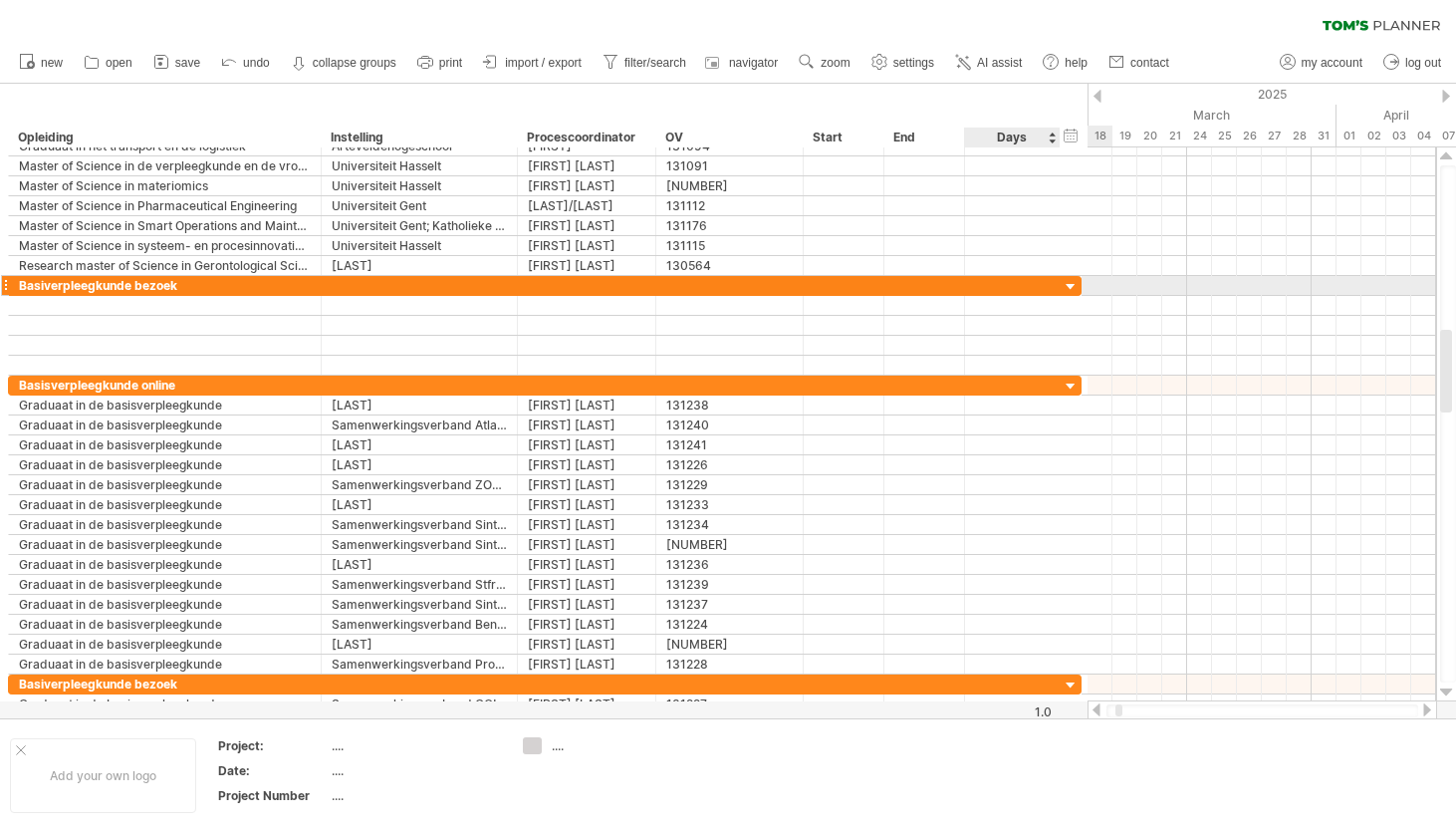 click at bounding box center [1071, 287] 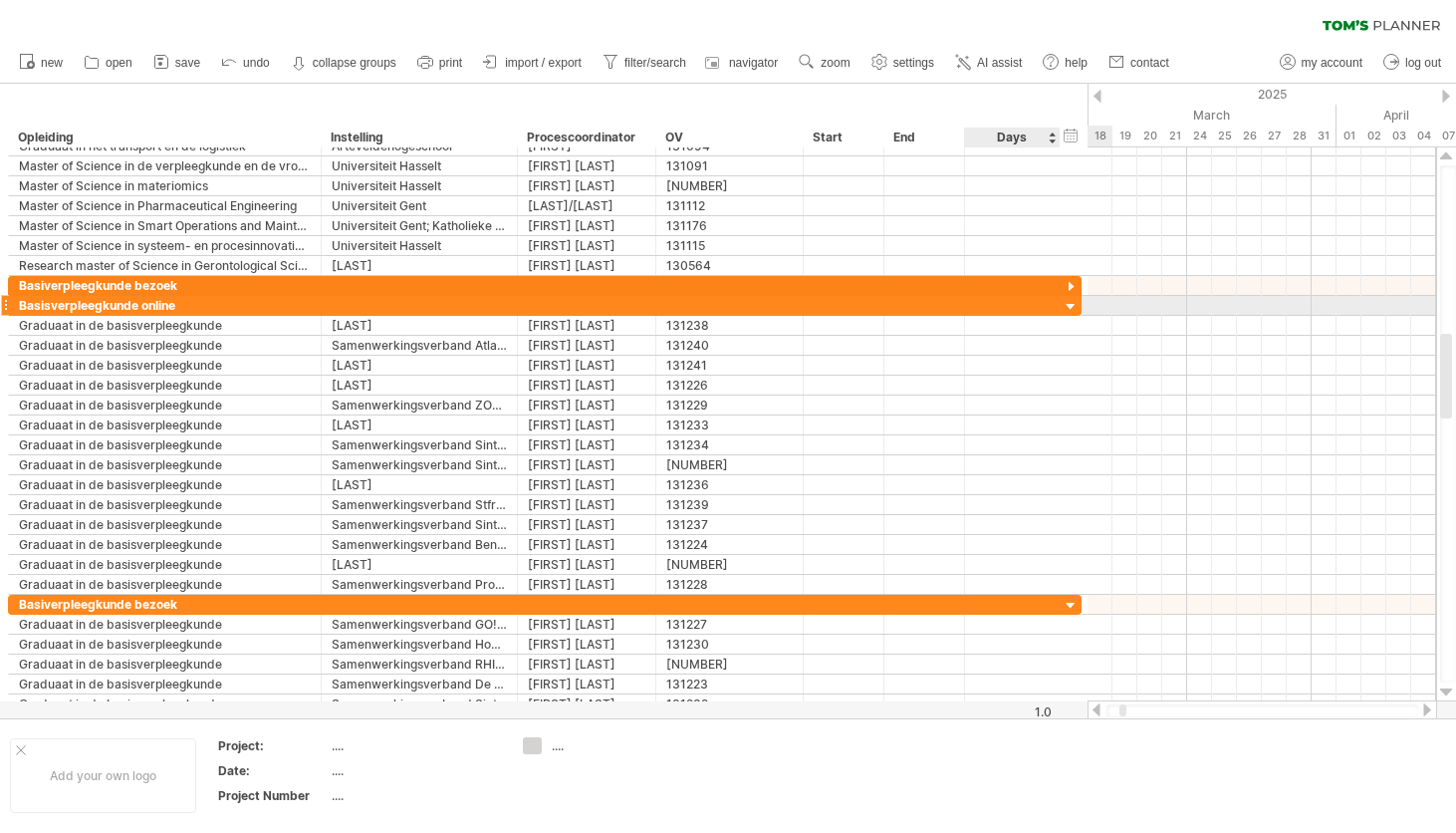 click at bounding box center [1071, 307] 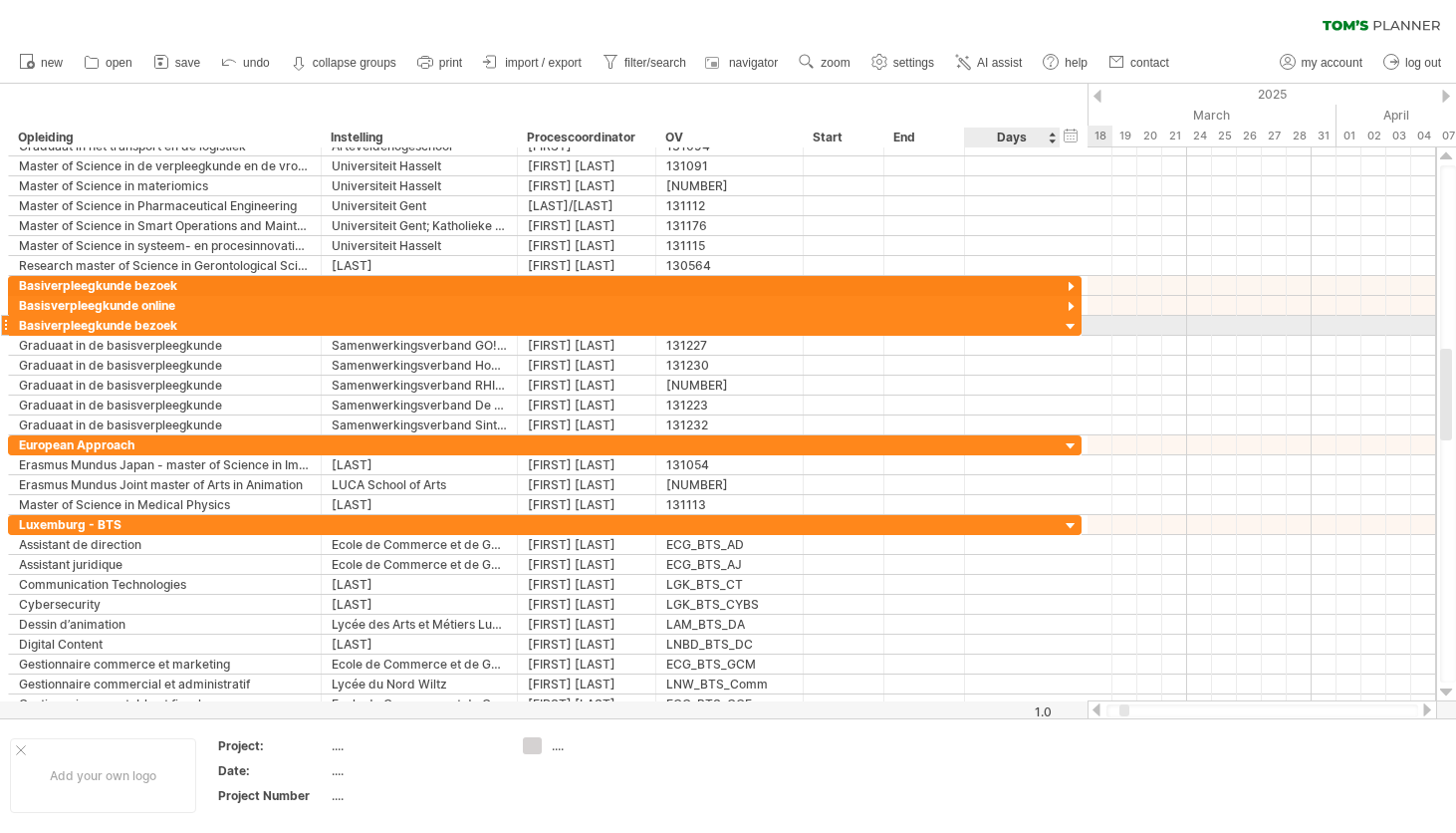 click at bounding box center [1071, 327] 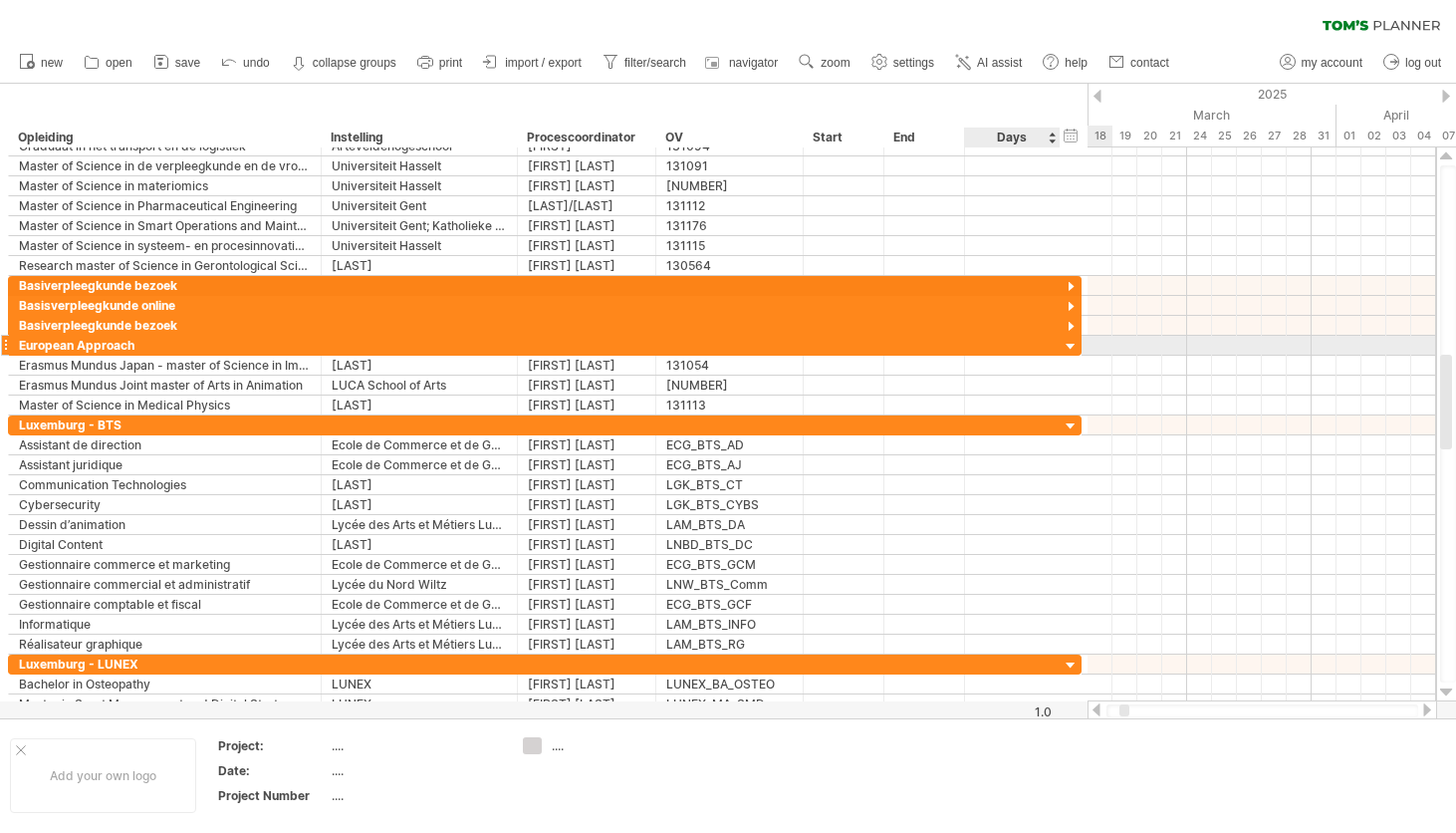 click at bounding box center [1071, 347] 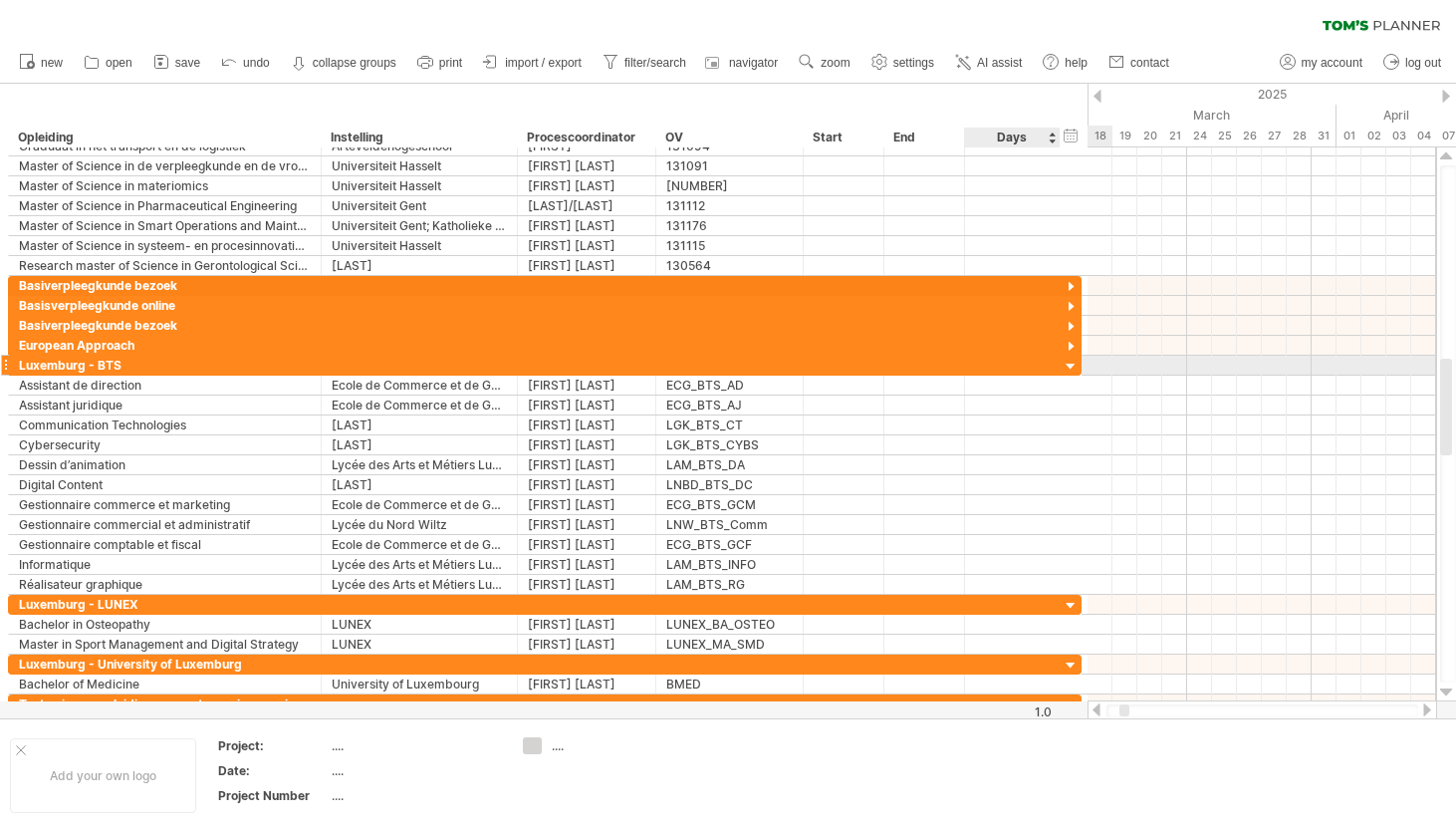 click at bounding box center [1071, 367] 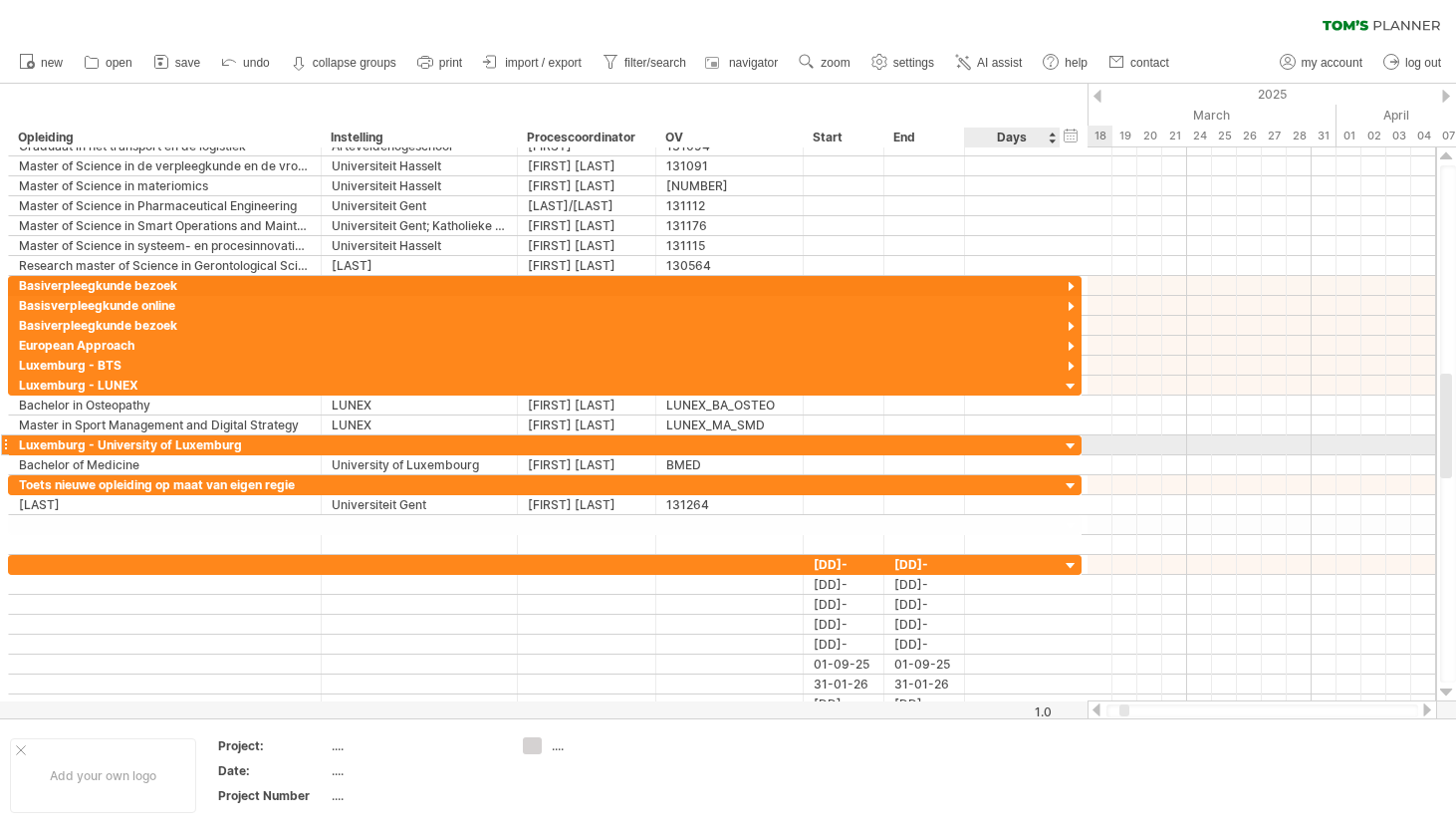 click at bounding box center [1071, 446] 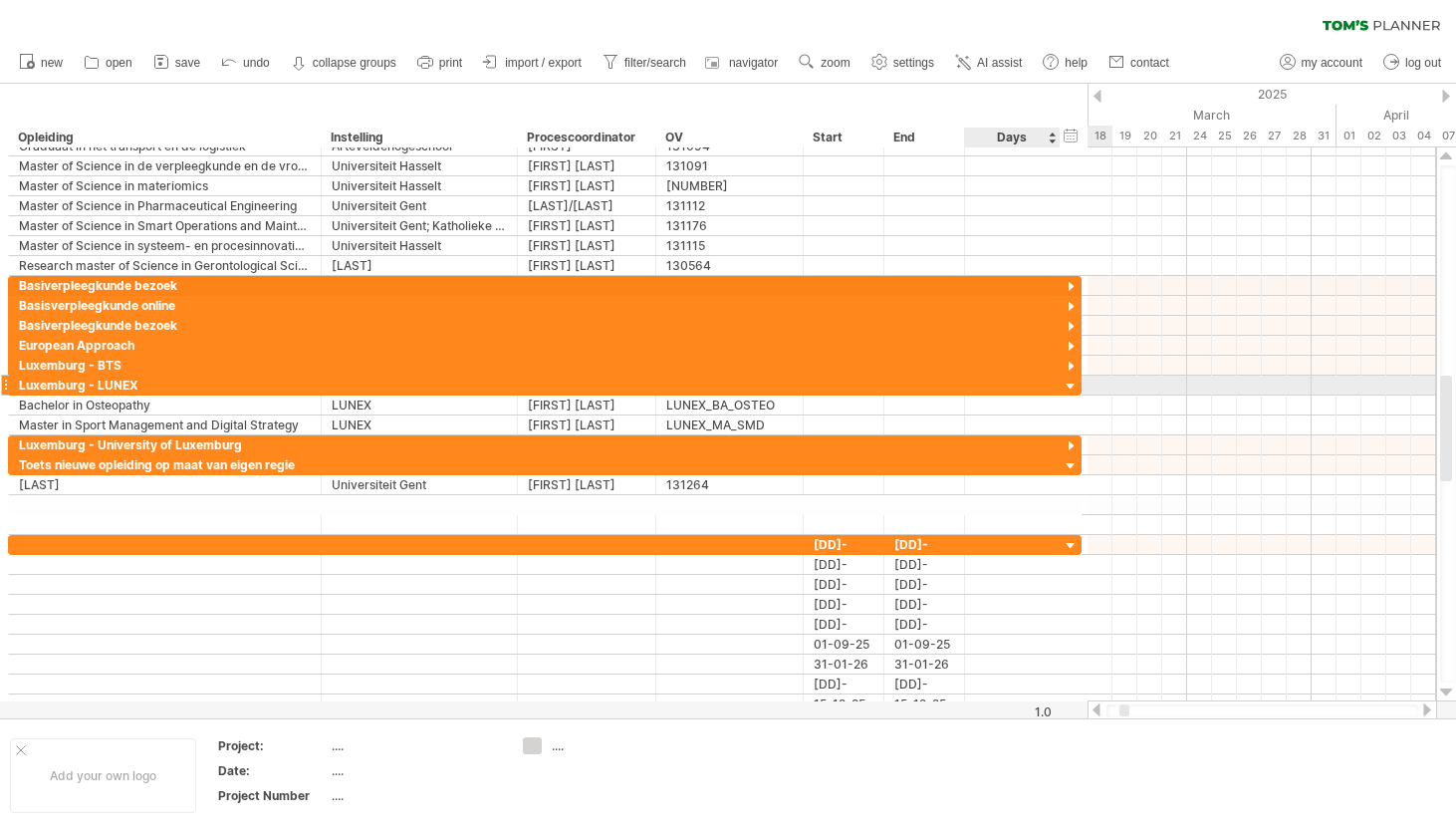 click at bounding box center [1071, 387] 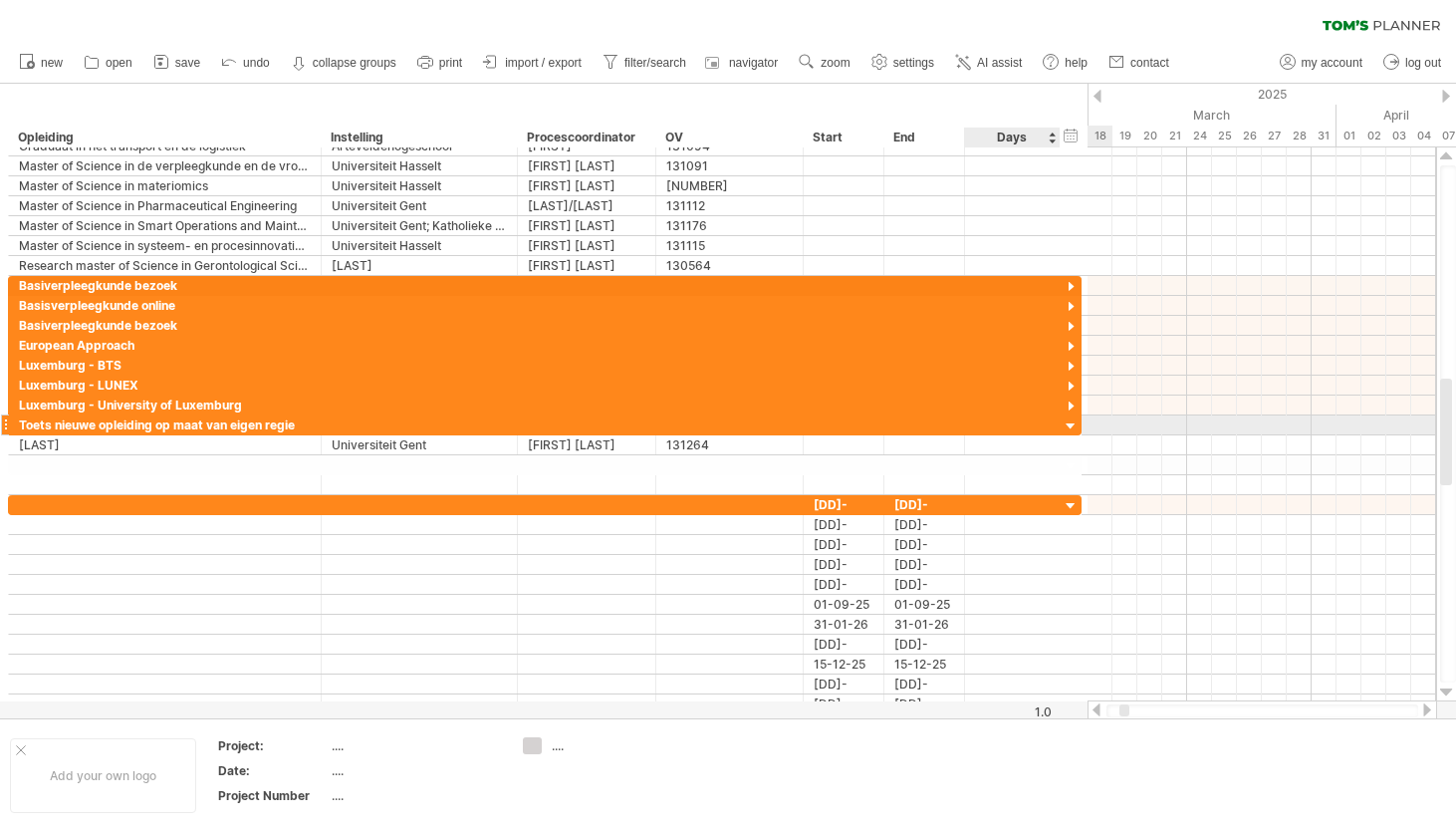 click at bounding box center [1071, 426] 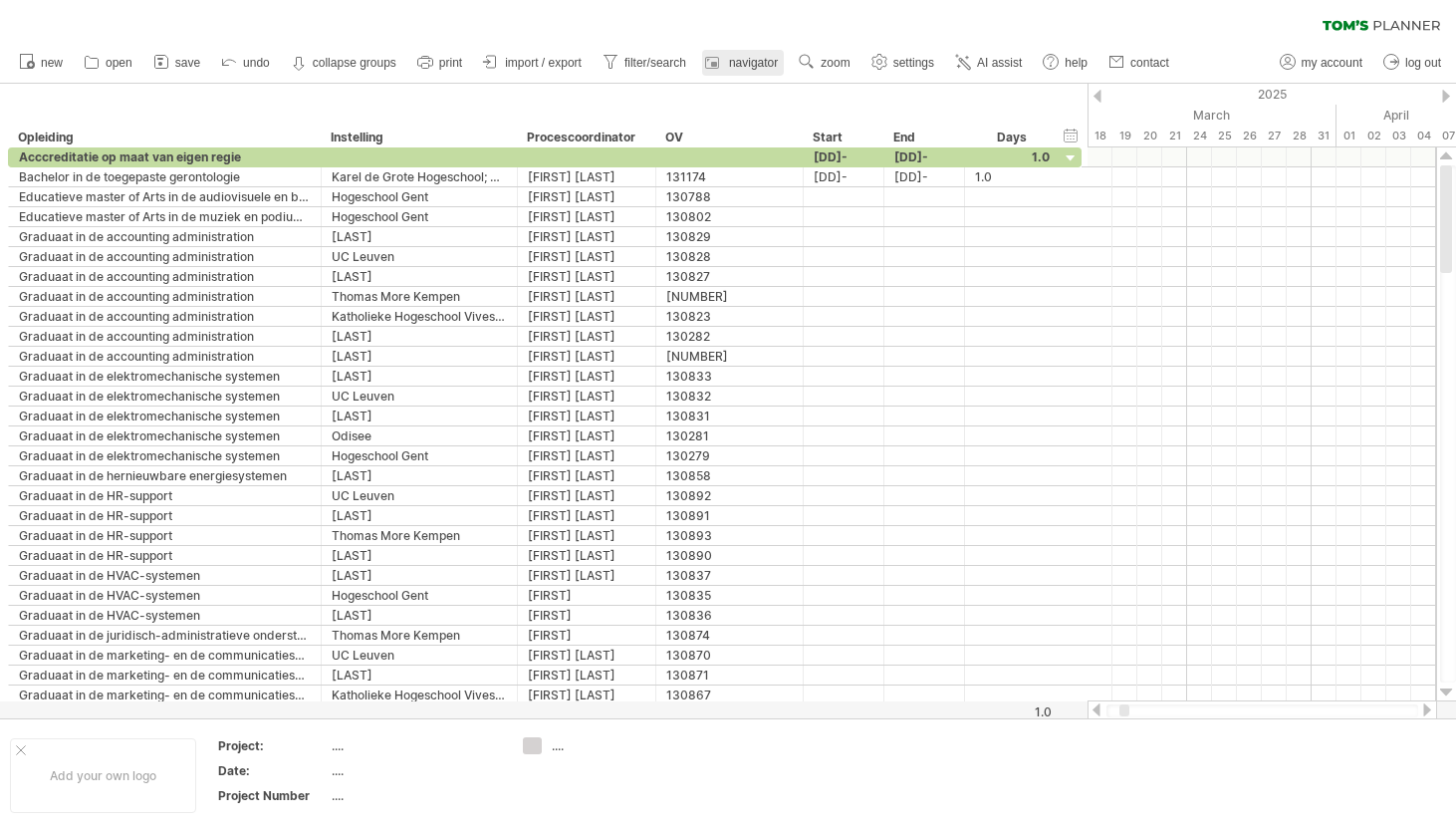 click at bounding box center (712, 63) 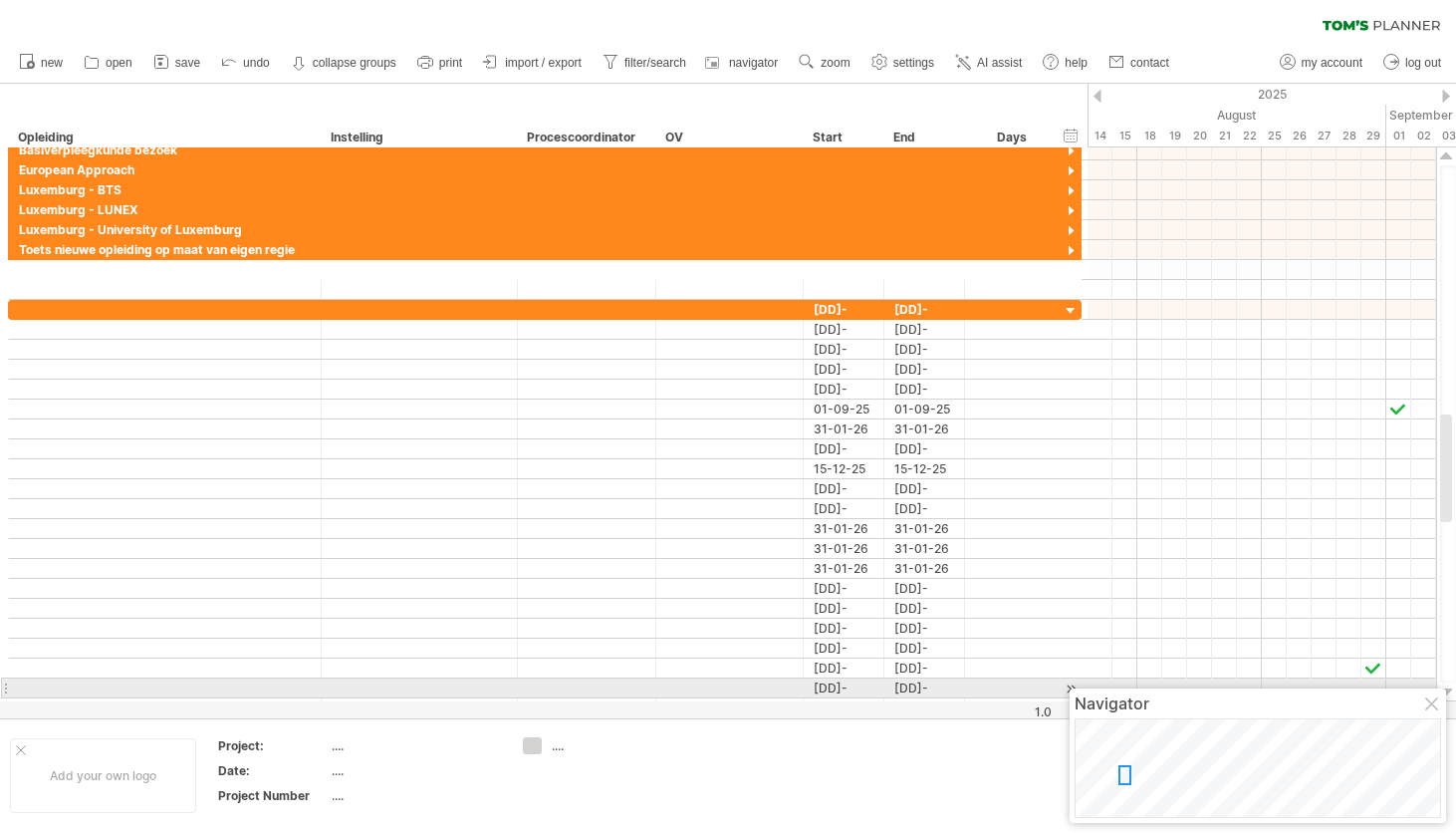 click at bounding box center (1433, 705) 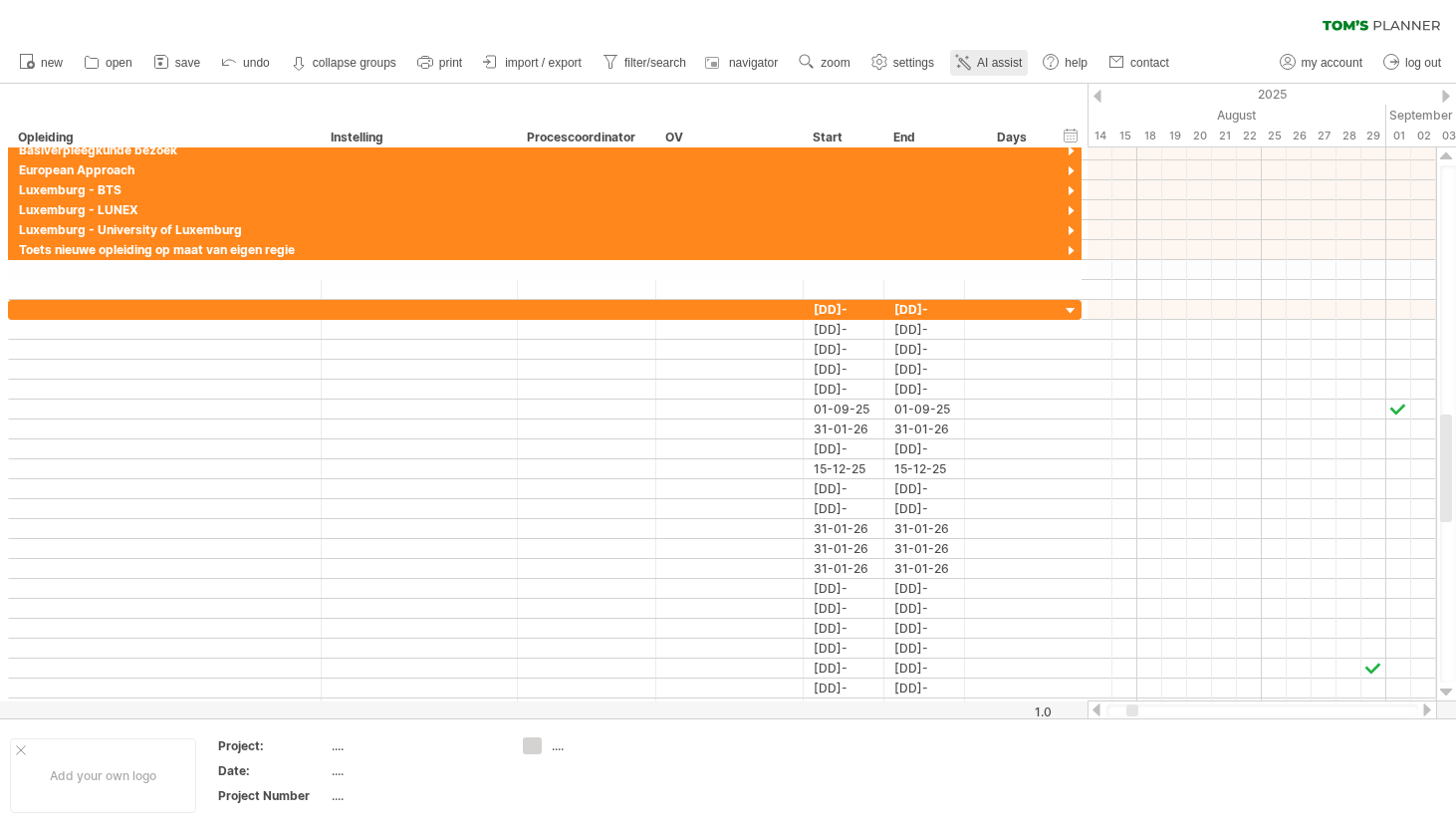 click at bounding box center (963, 62) 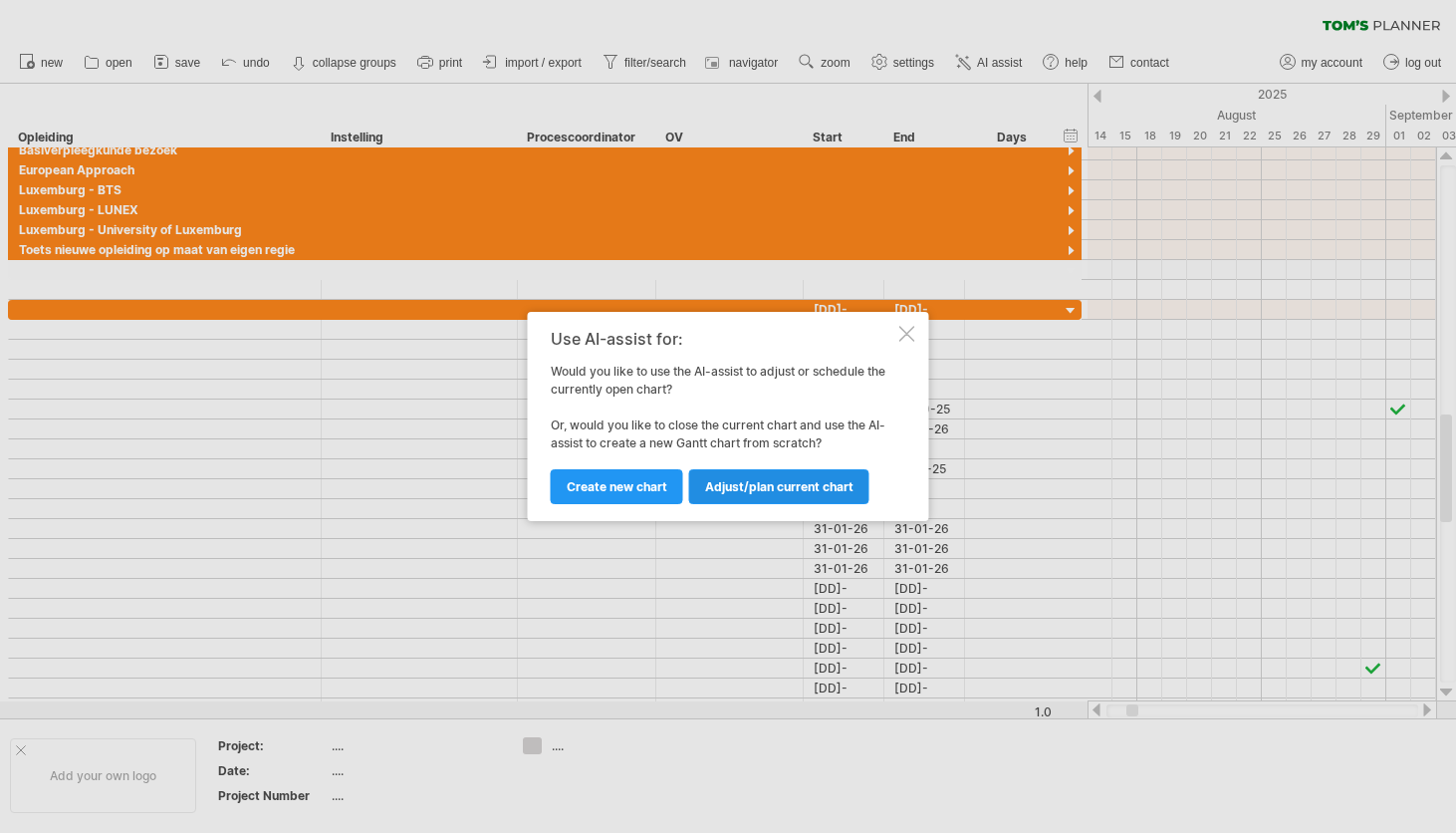 click on "Adjust/plan current chart" at bounding box center [779, 486] 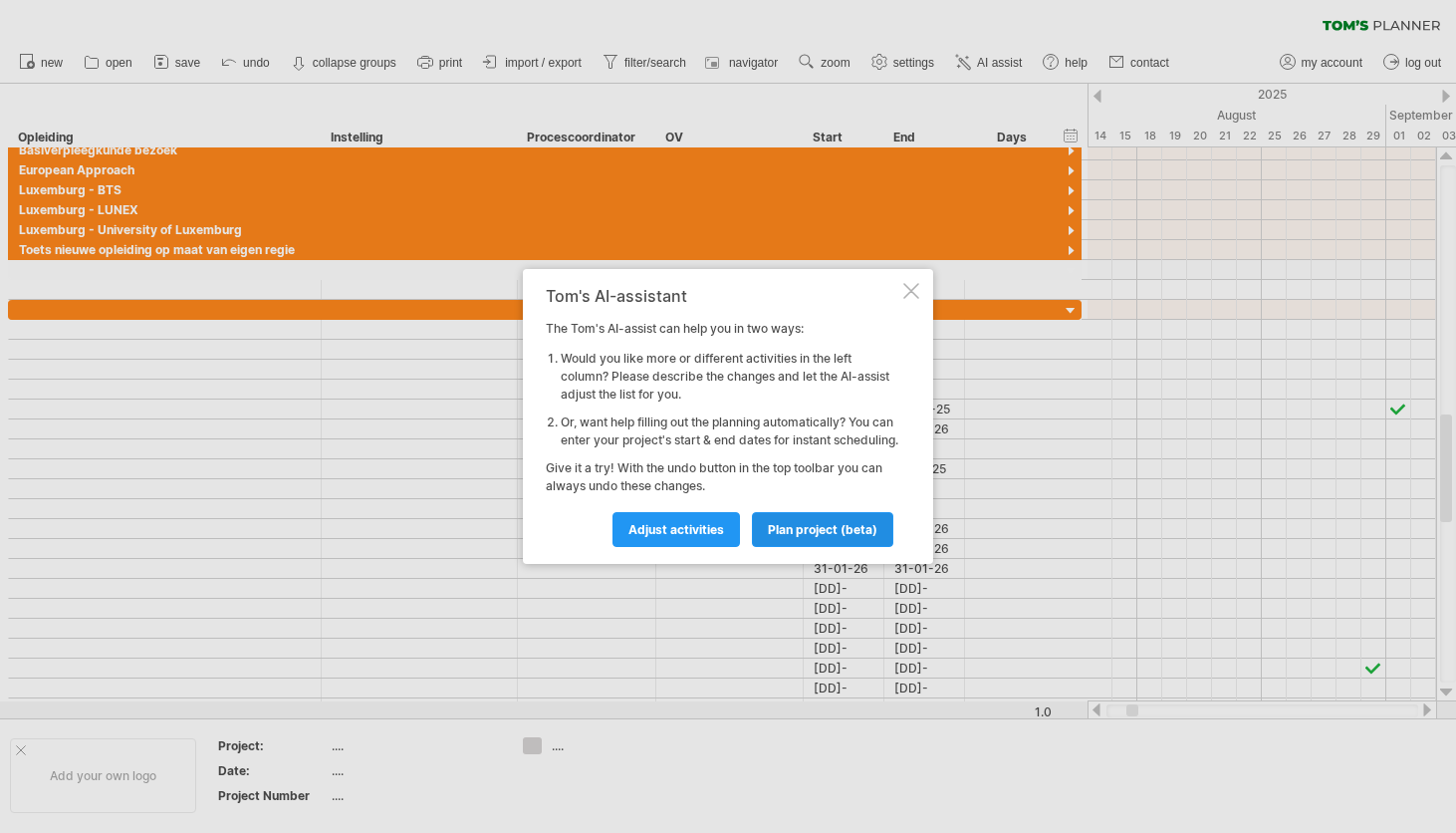 click on "plan project (beta)" at bounding box center [676, 529] 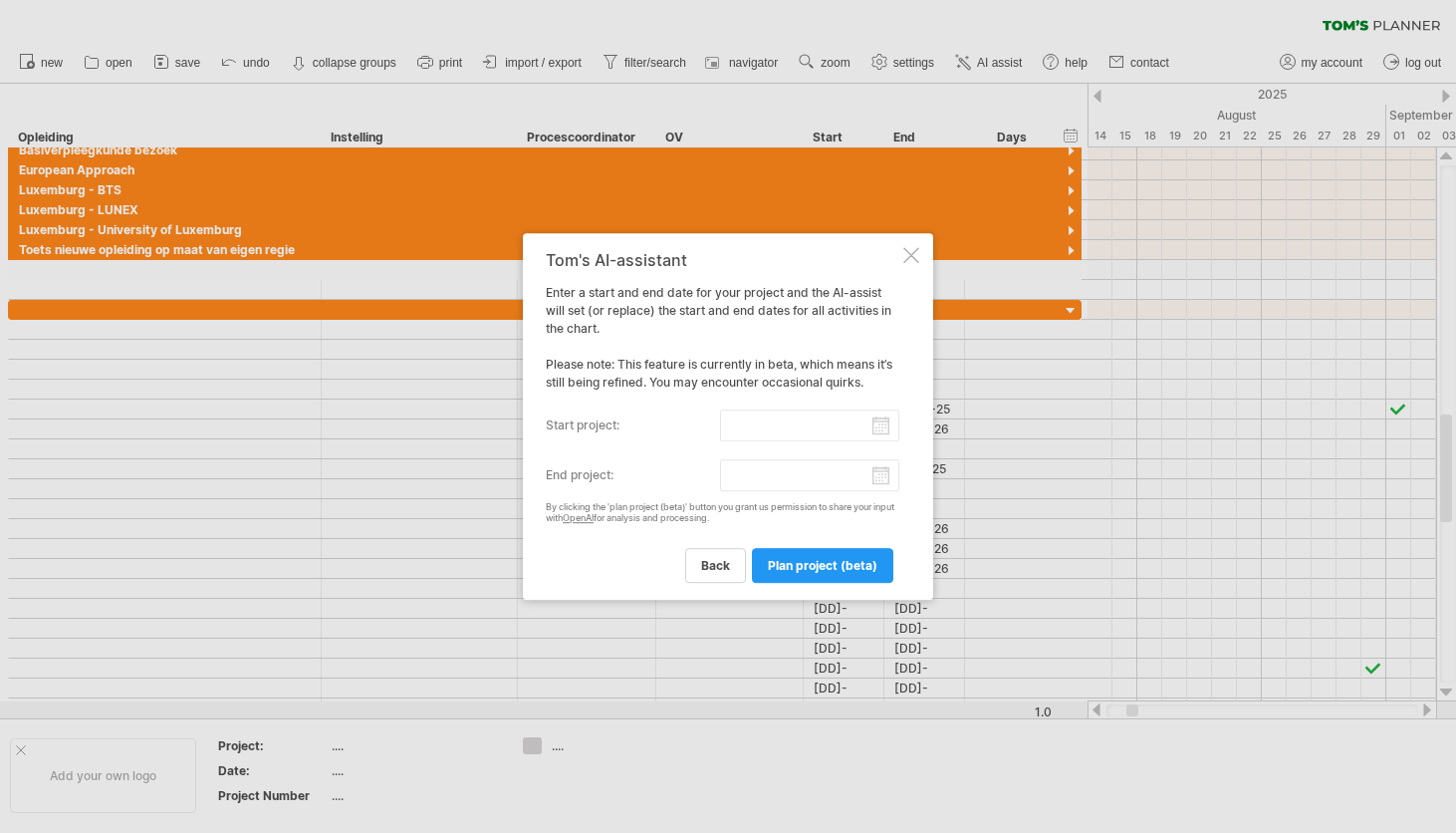 click at bounding box center [911, 255] 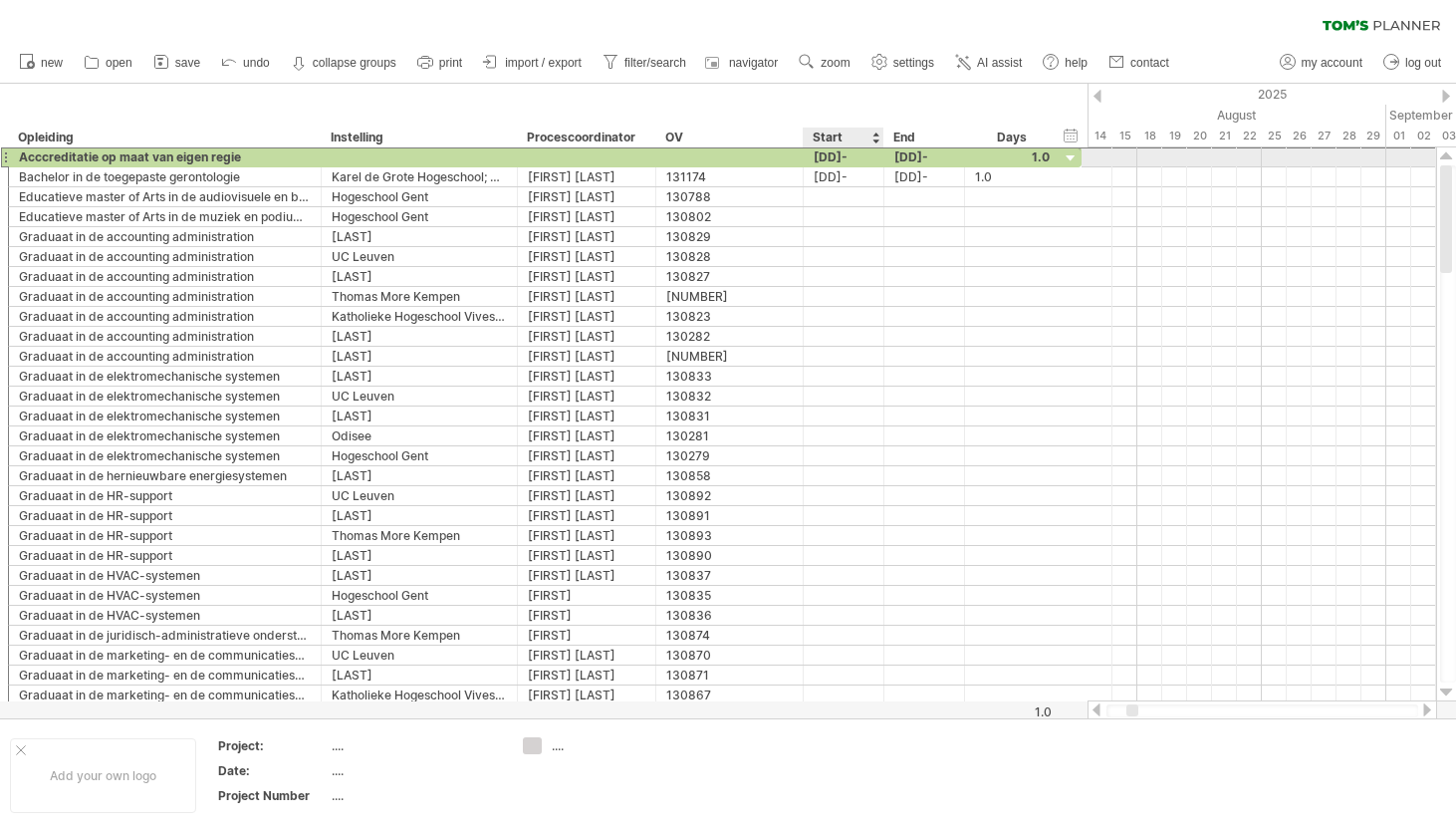 click on "[DD]-[MM]-[YY]" at bounding box center (844, 156) 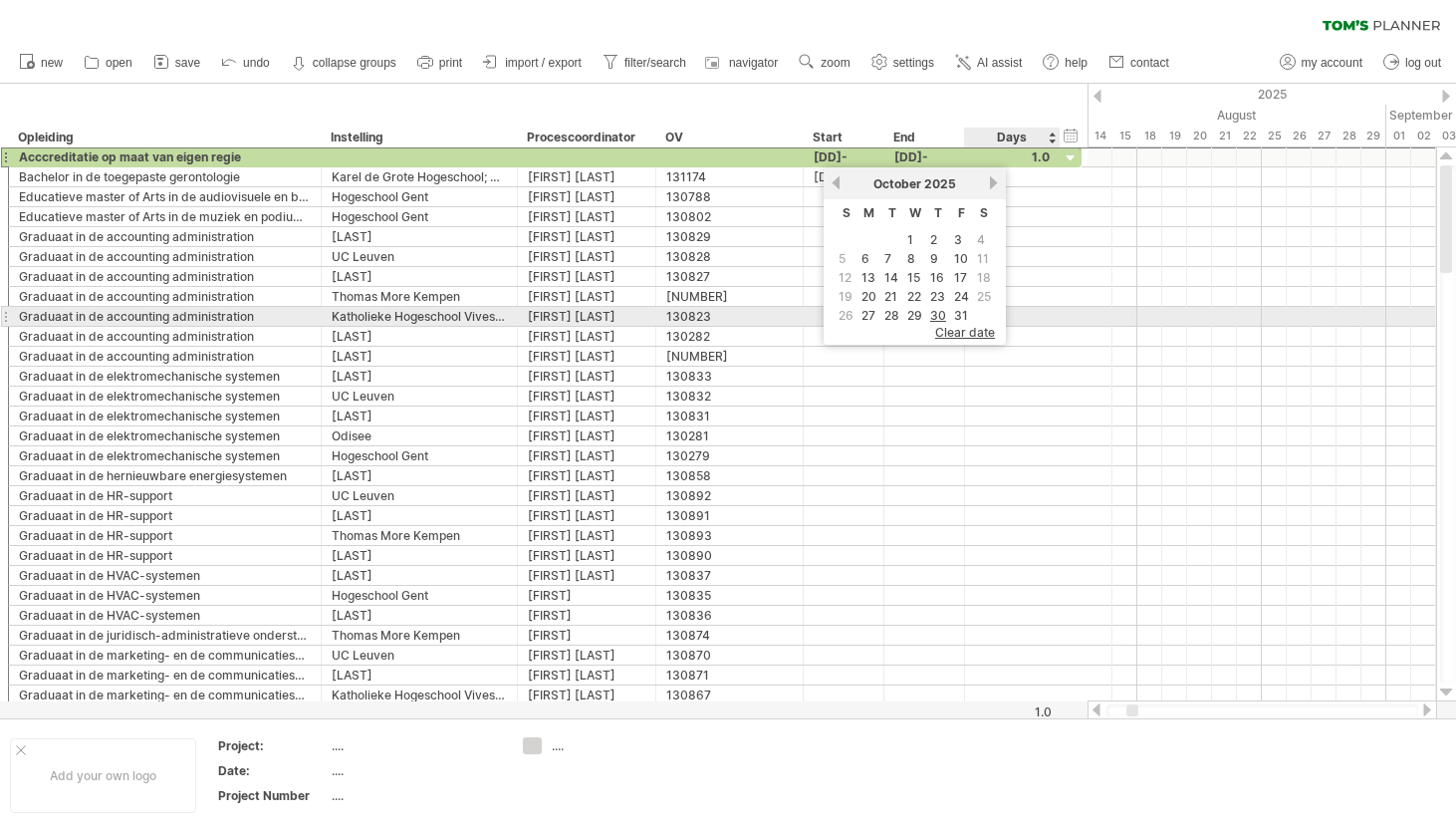 click on "clear date" at bounding box center [965, 332] 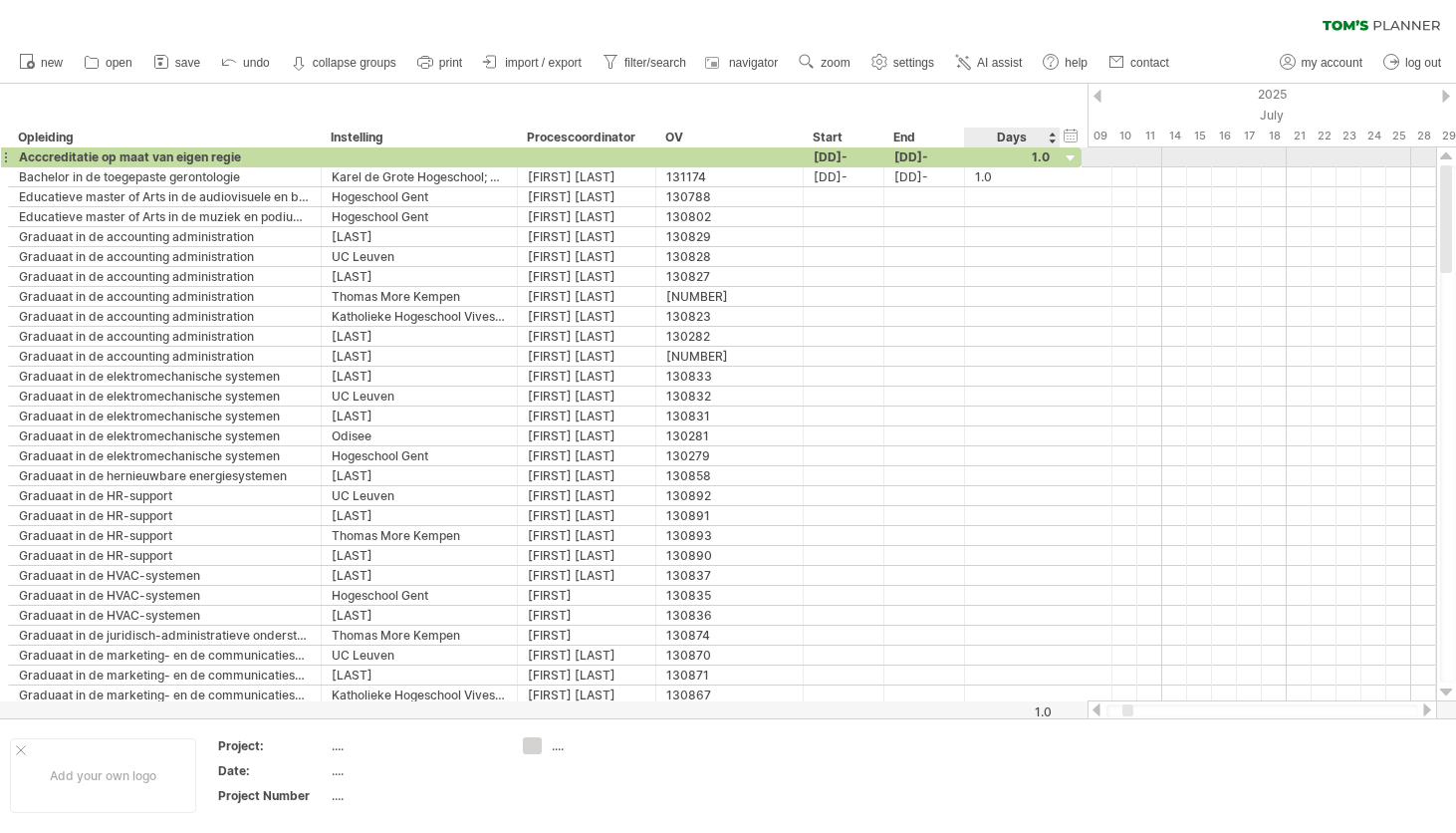 click at bounding box center (1071, 158) 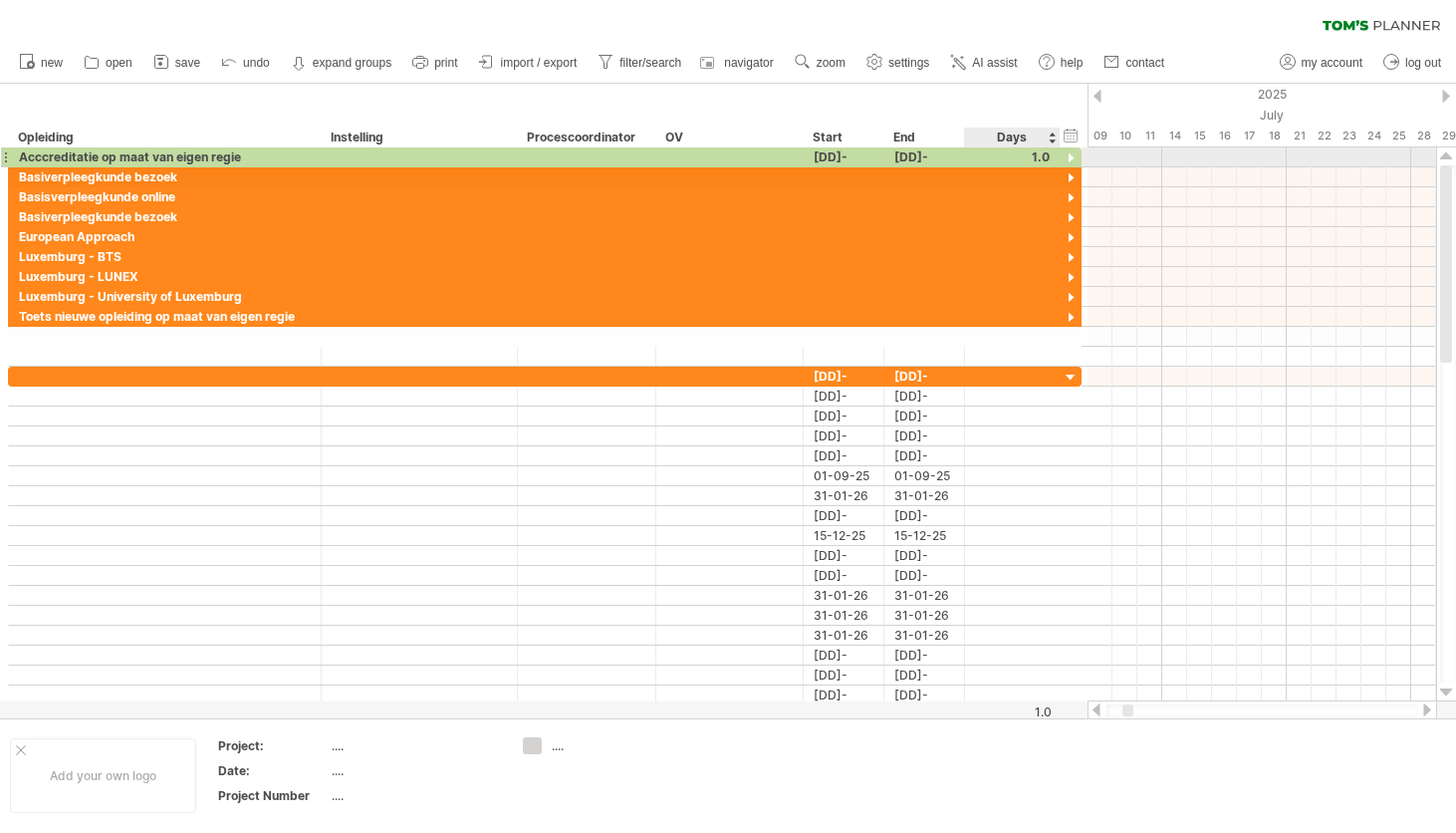 click at bounding box center [1071, 158] 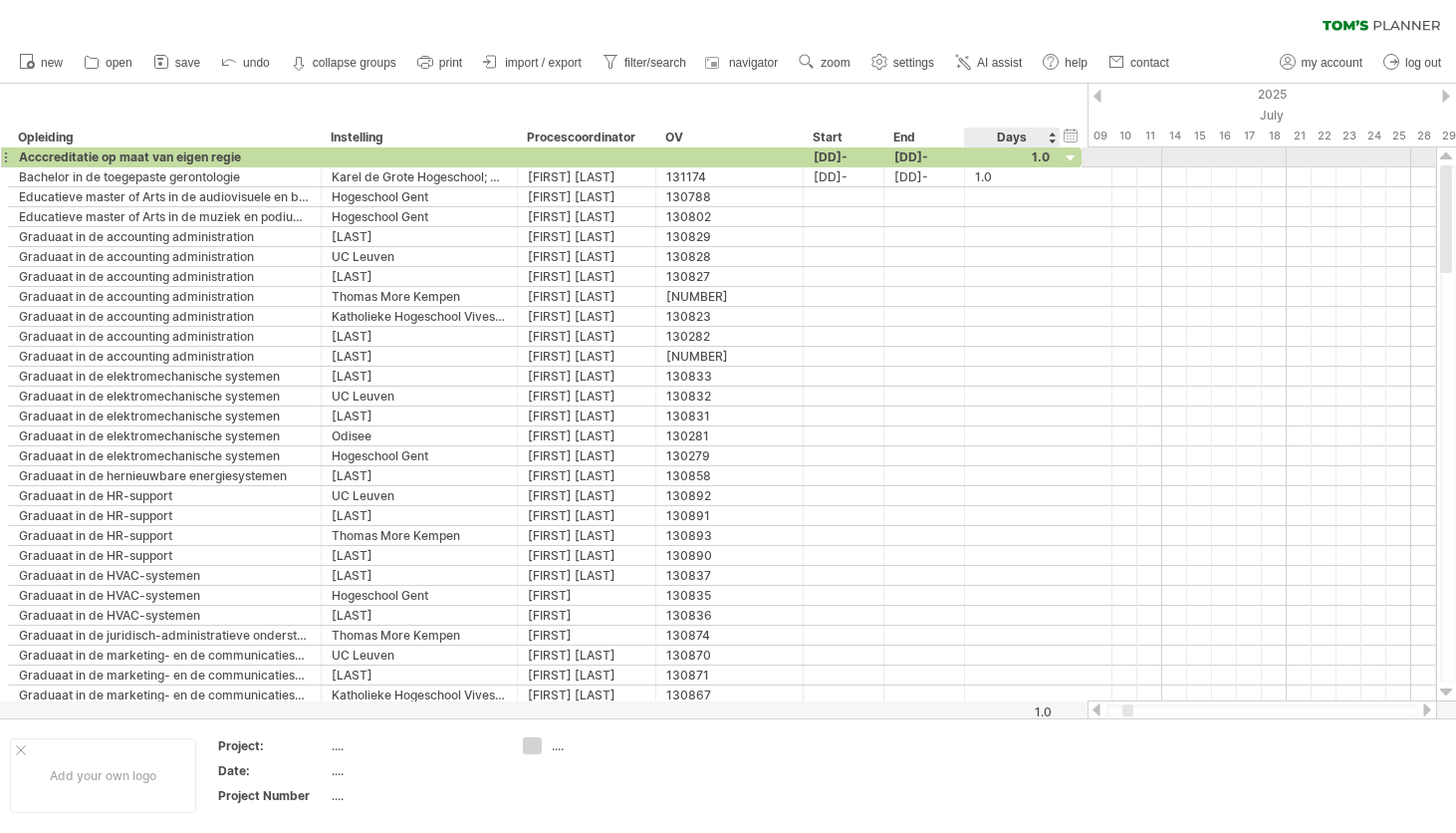 click at bounding box center (1071, 158) 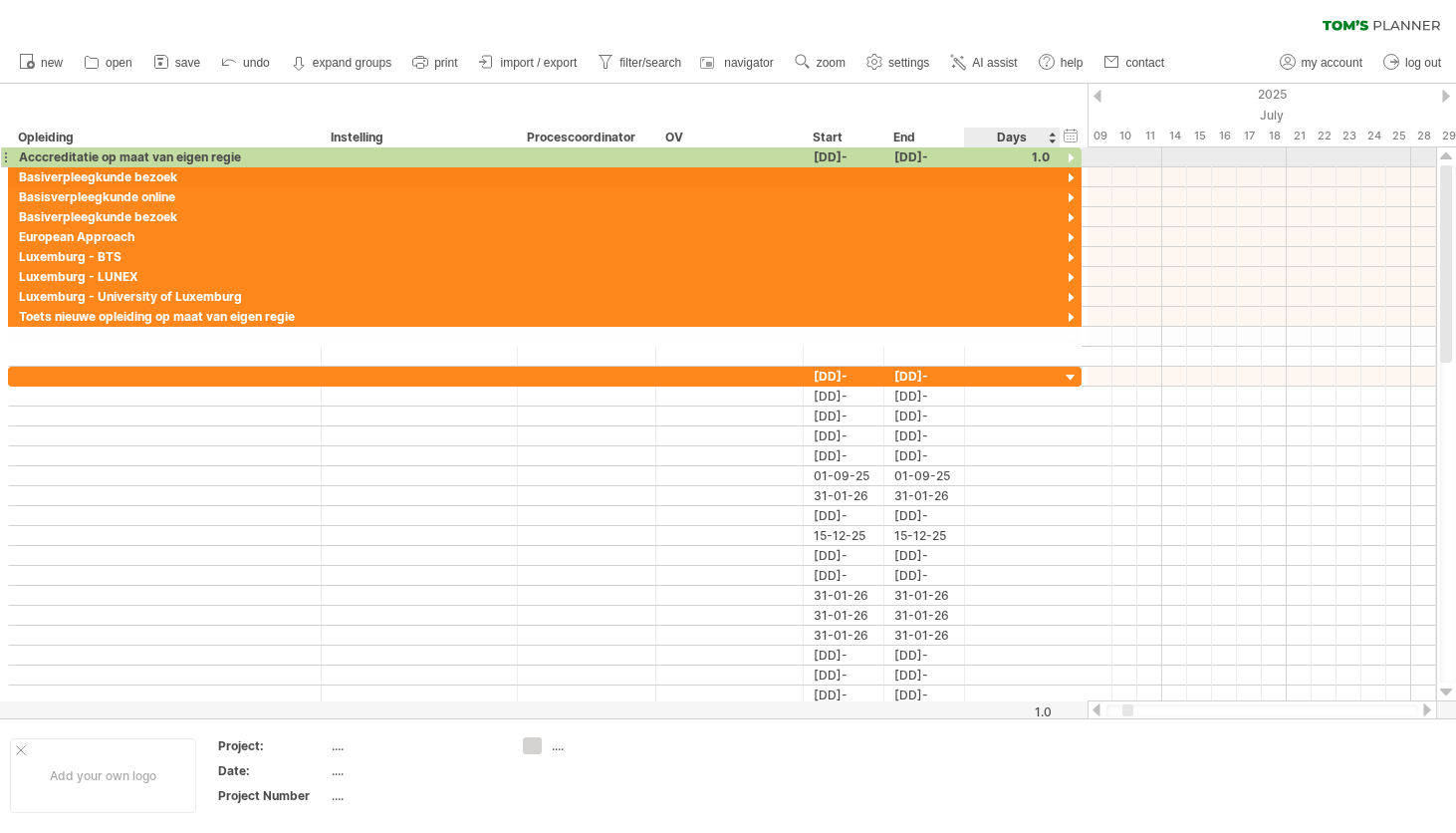 click at bounding box center [1071, 158] 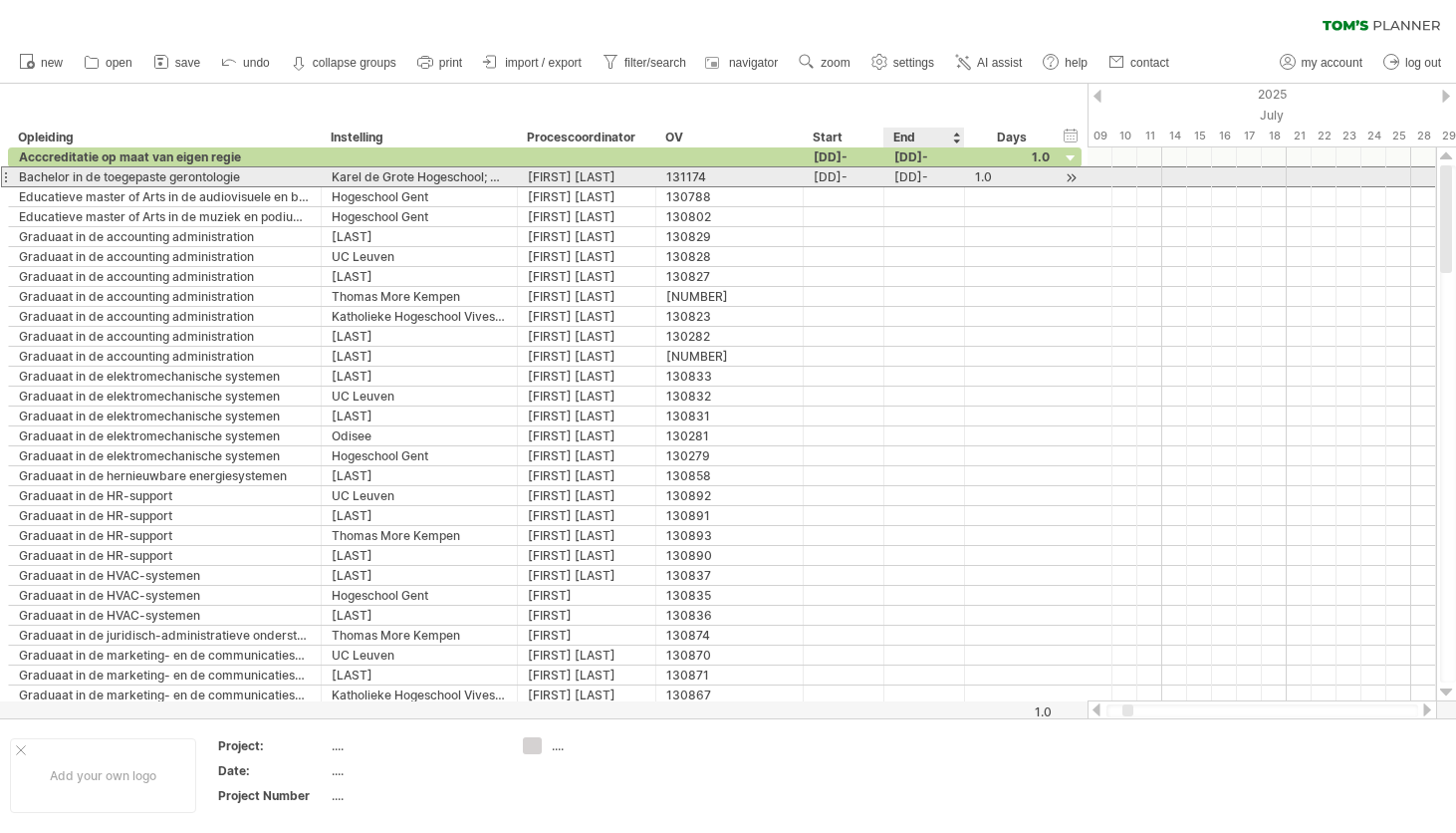 click on "[DD]-[MM]-[YY]" at bounding box center (924, 176) 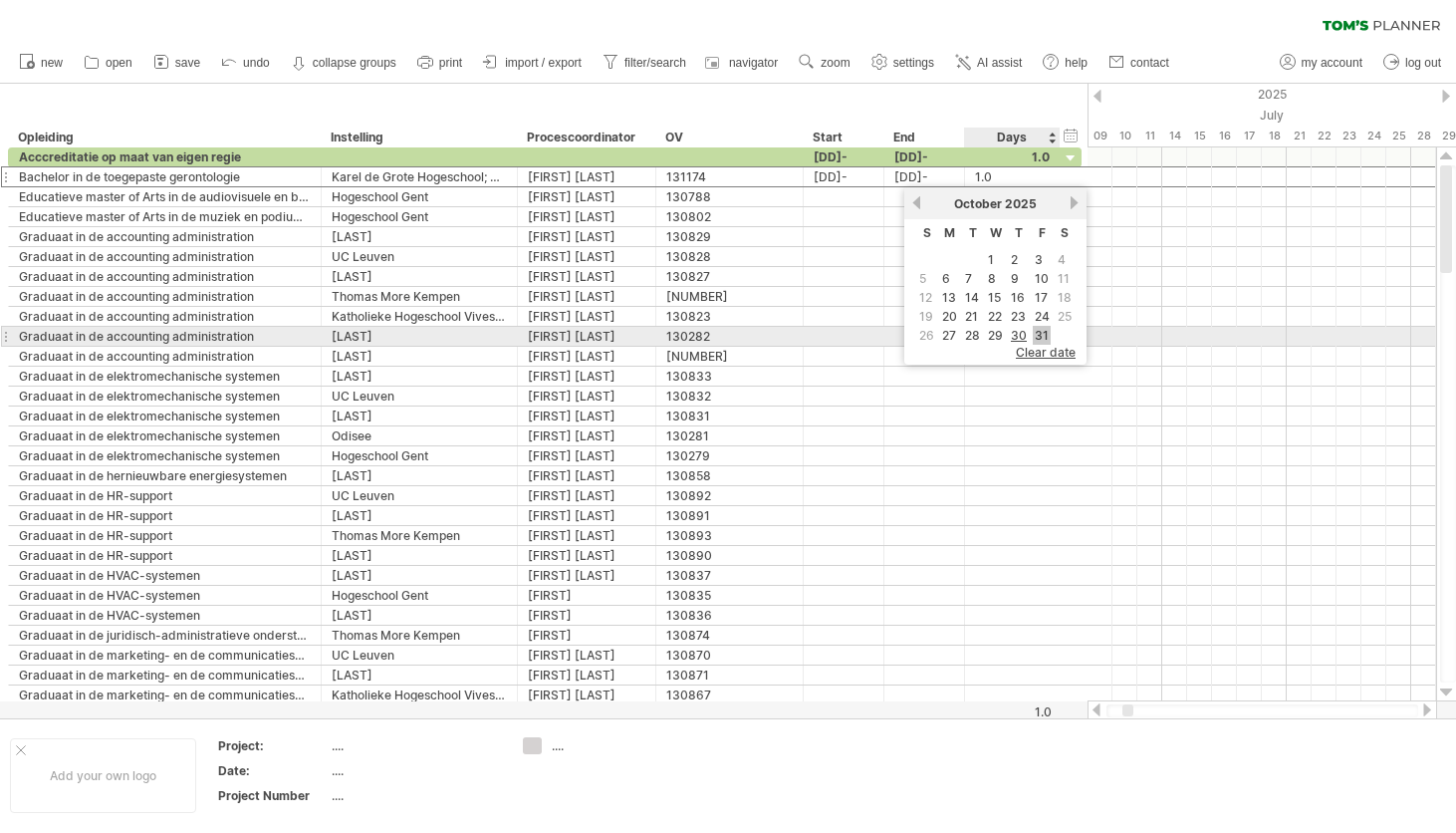 click on "31" at bounding box center [1042, 335] 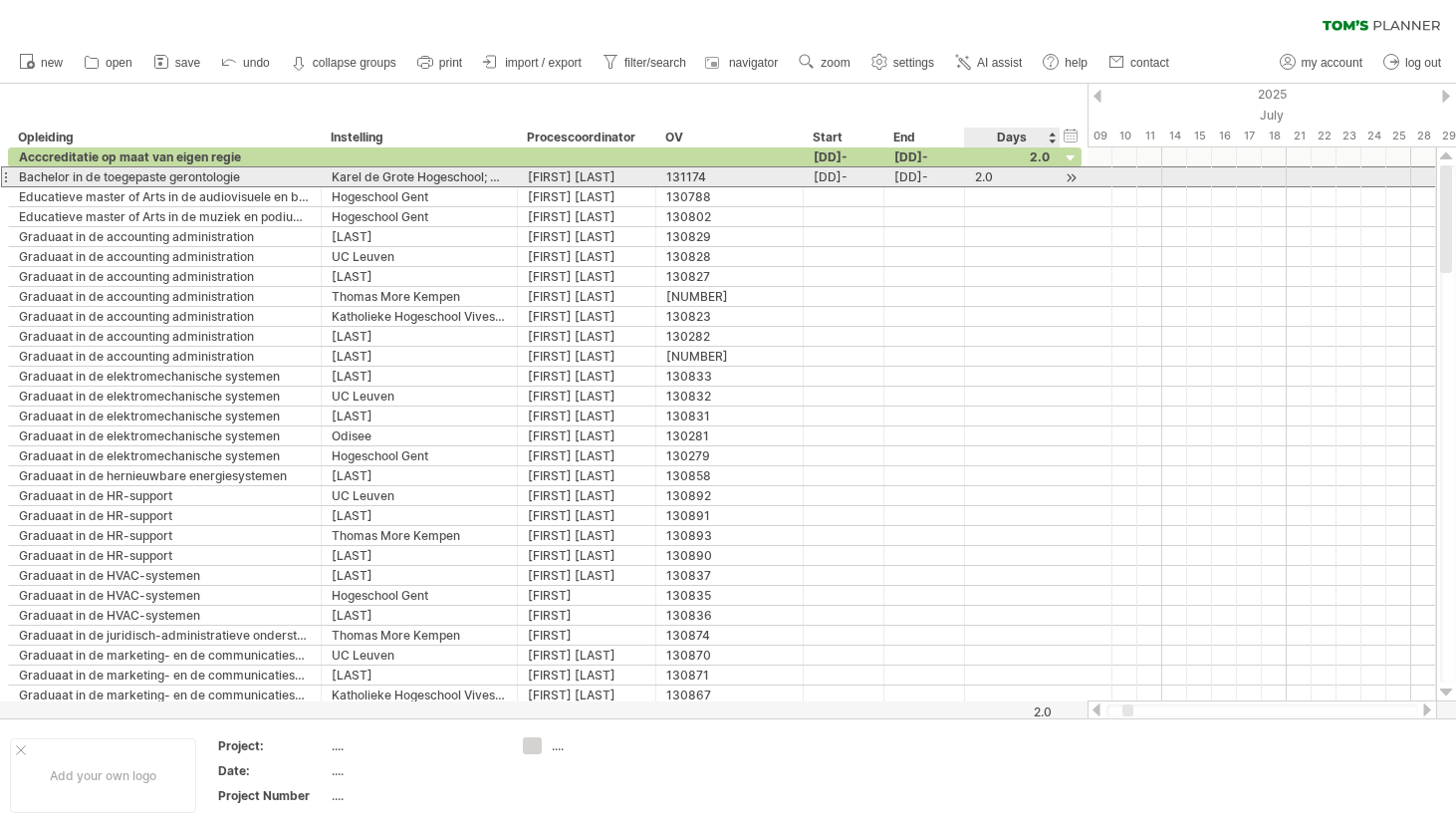 click on "2.0" at bounding box center (1012, 176) 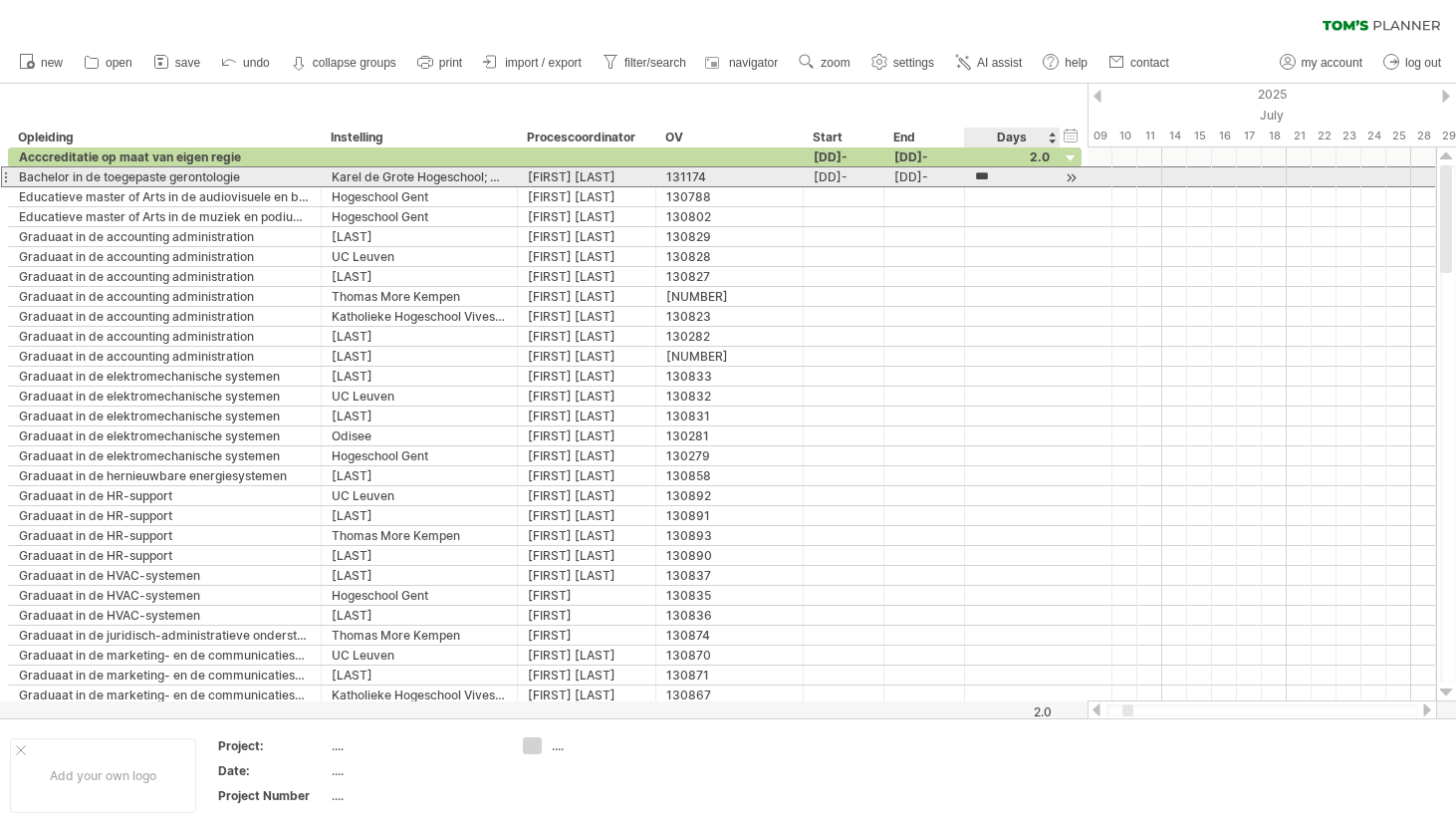 click on "***" at bounding box center (994, 176) 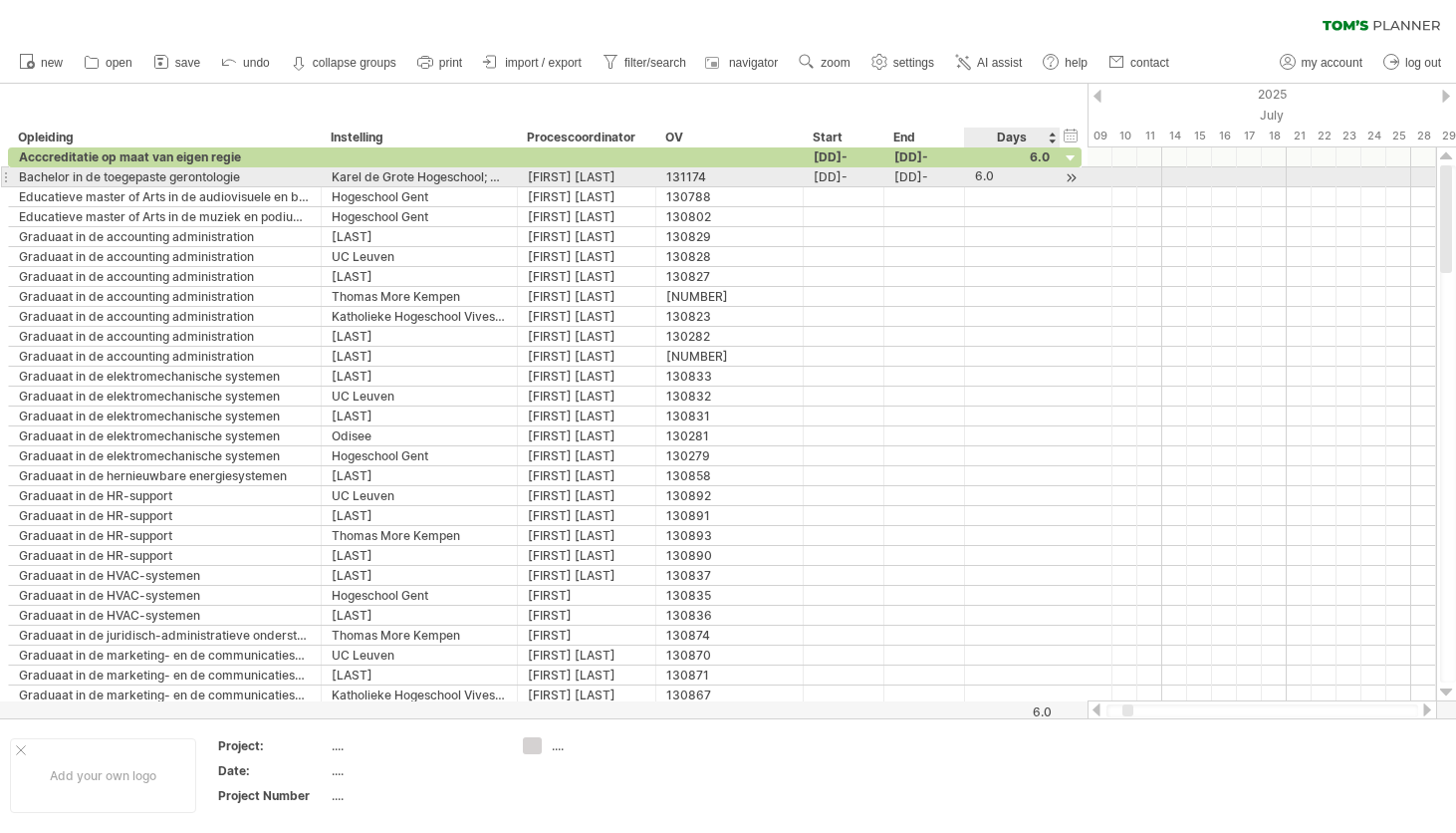 scroll, scrollTop: 1, scrollLeft: 0, axis: vertical 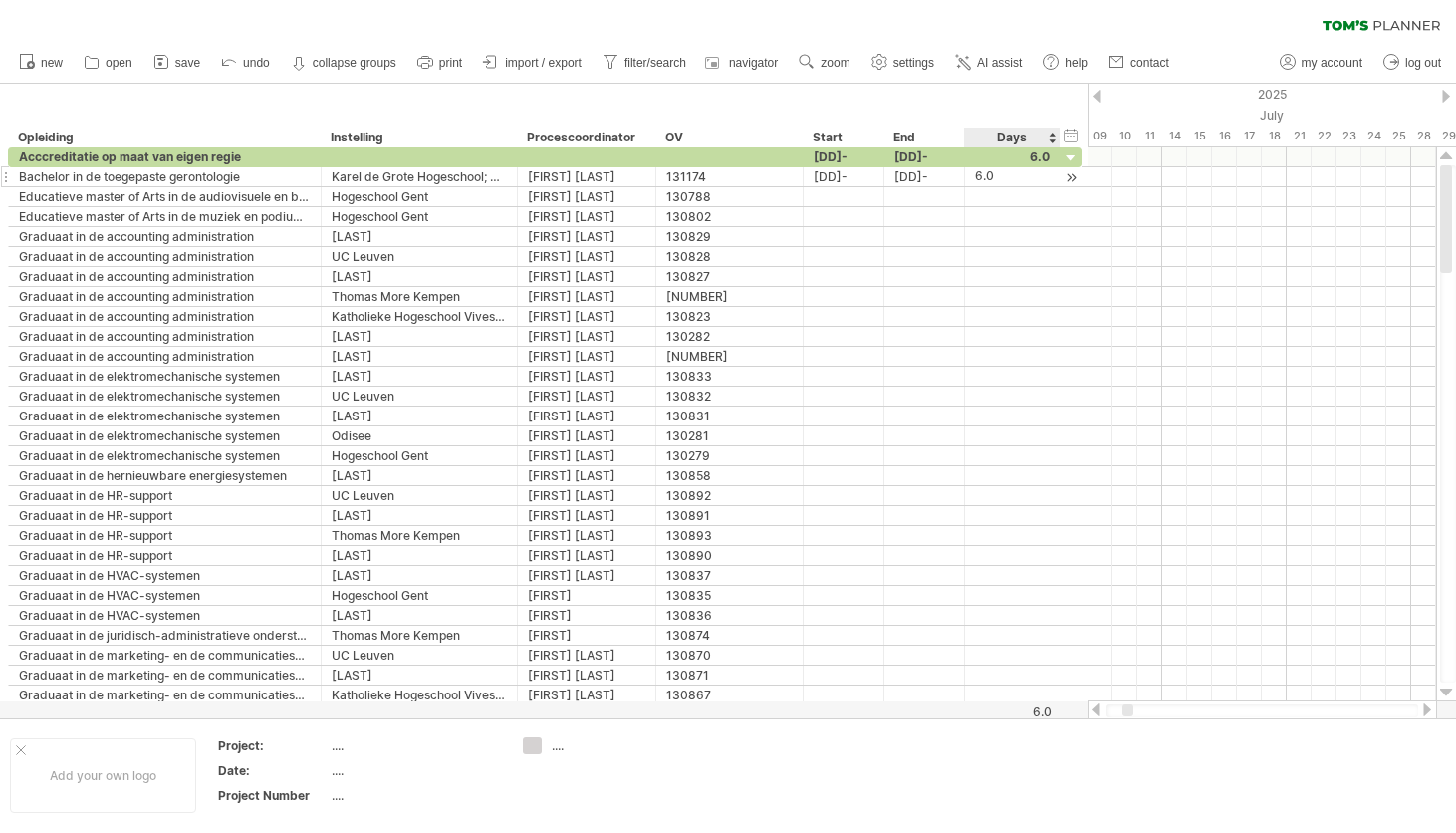 click on "Days" at bounding box center (1011, 138) 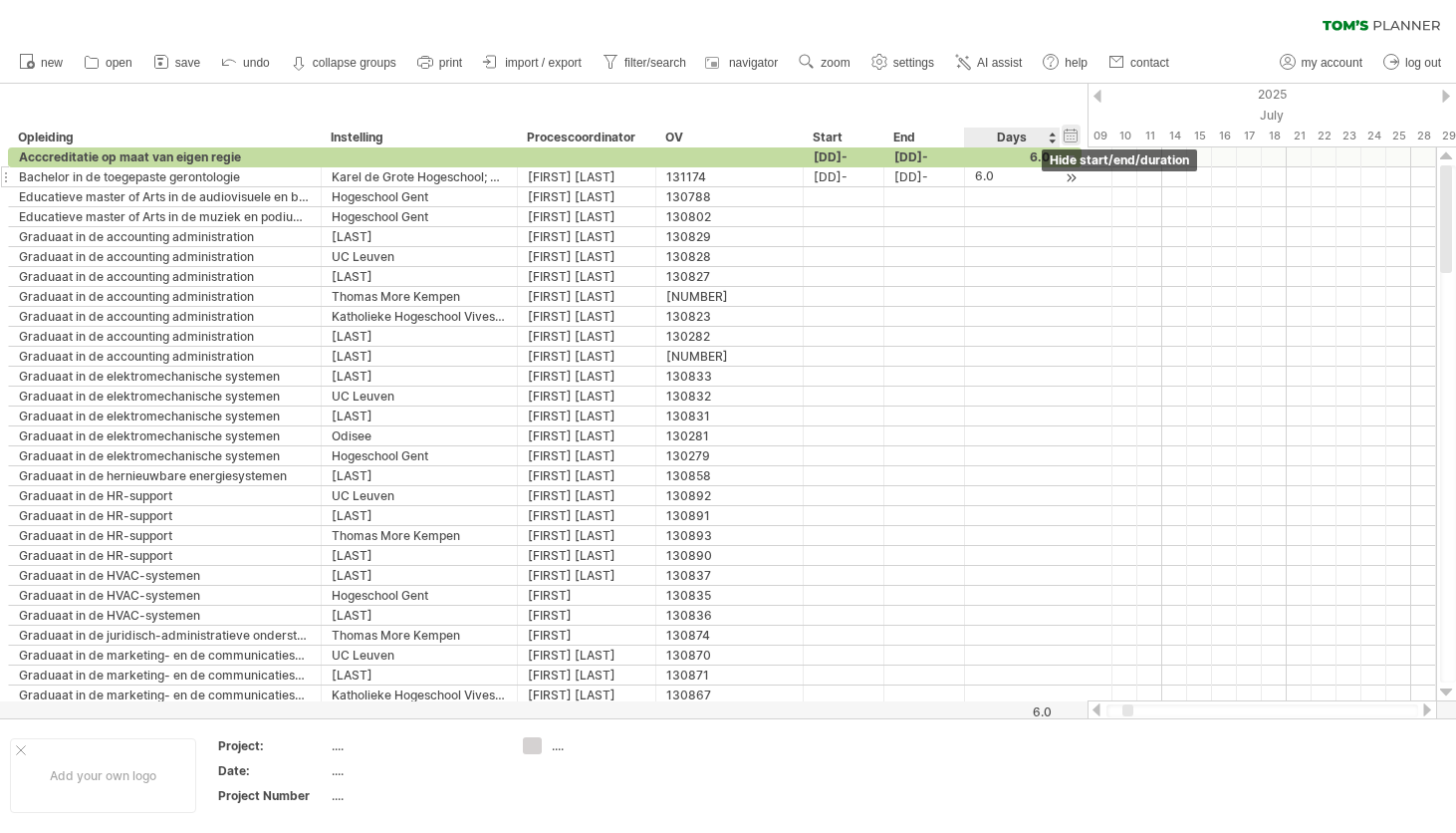 click on "hide start/end/duration show start/end/duration" at bounding box center (1071, 135) 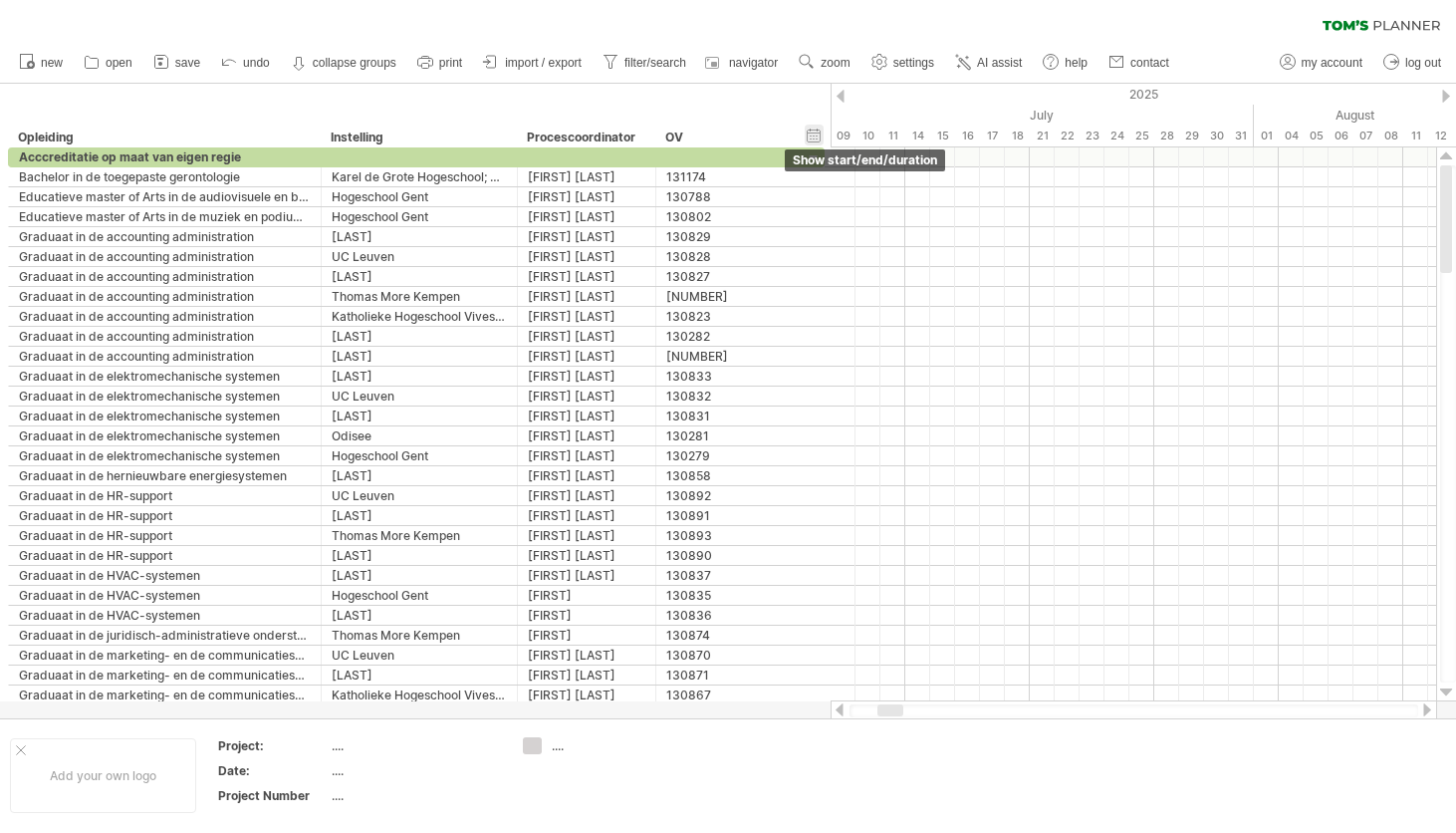 click on "hide start/end/duration show start/end/duration" at bounding box center [814, 135] 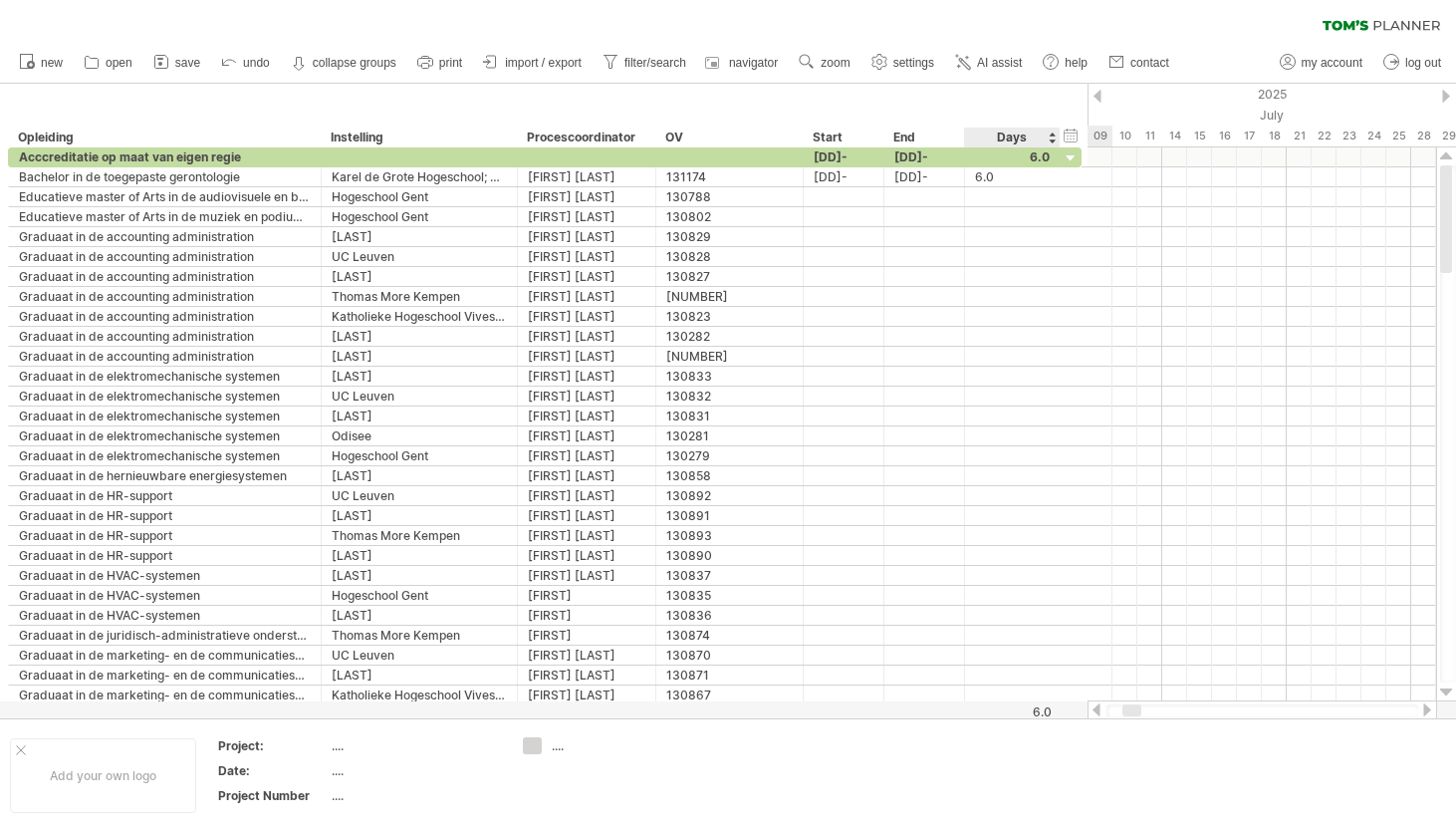 click on "Days" at bounding box center [1011, 138] 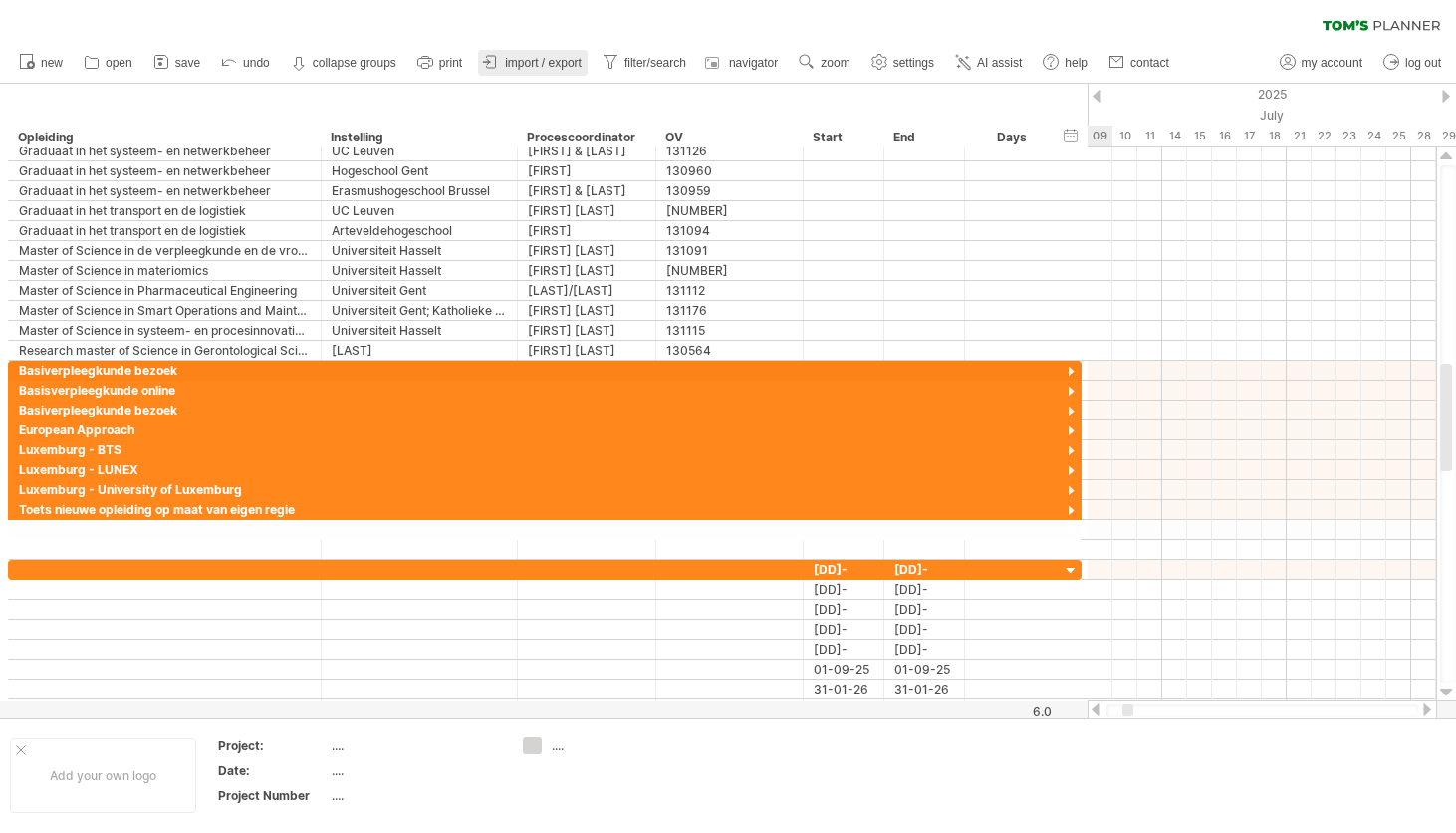 click on "import / export" at bounding box center (543, 63) 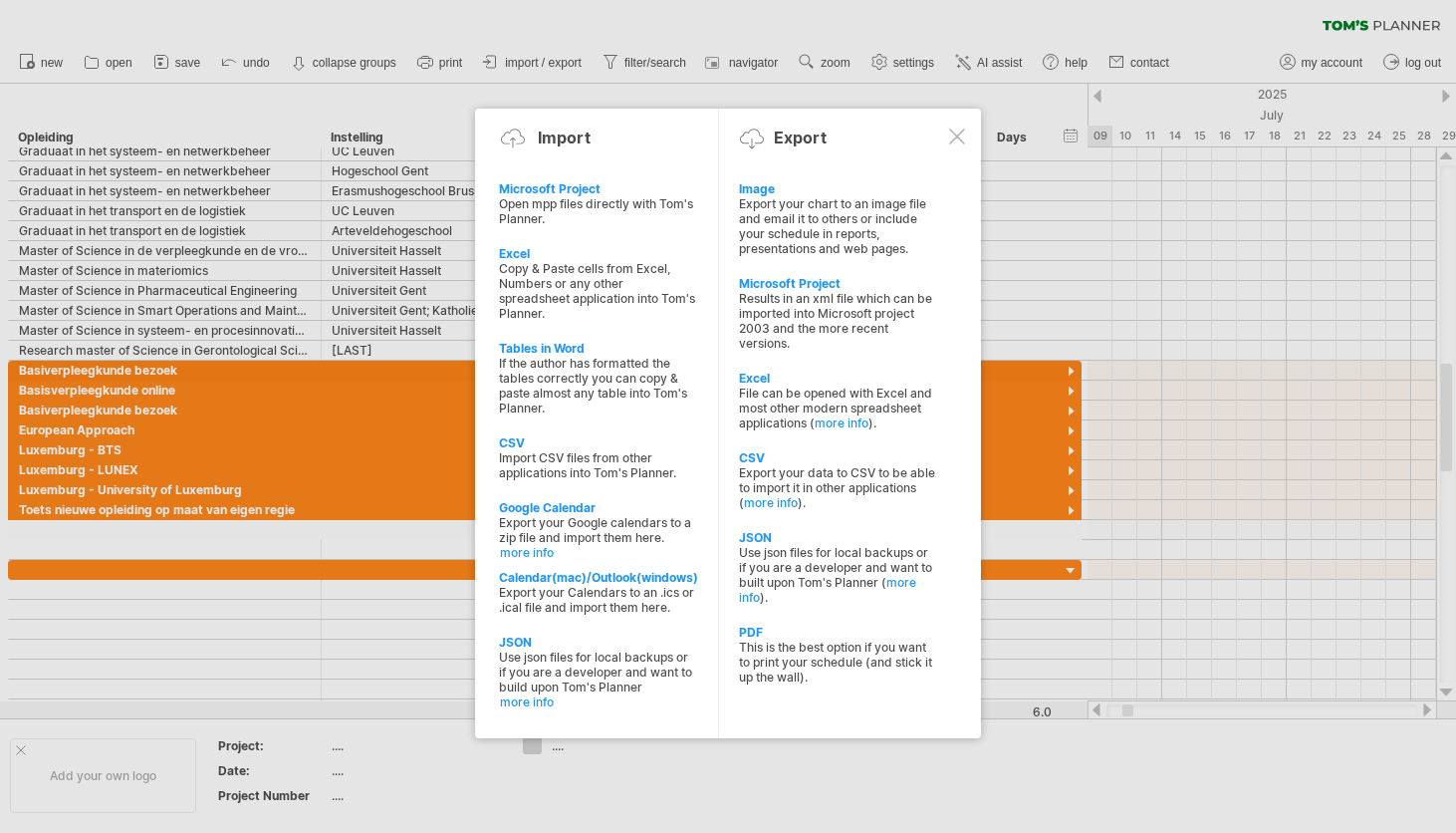 click at bounding box center [728, 416] 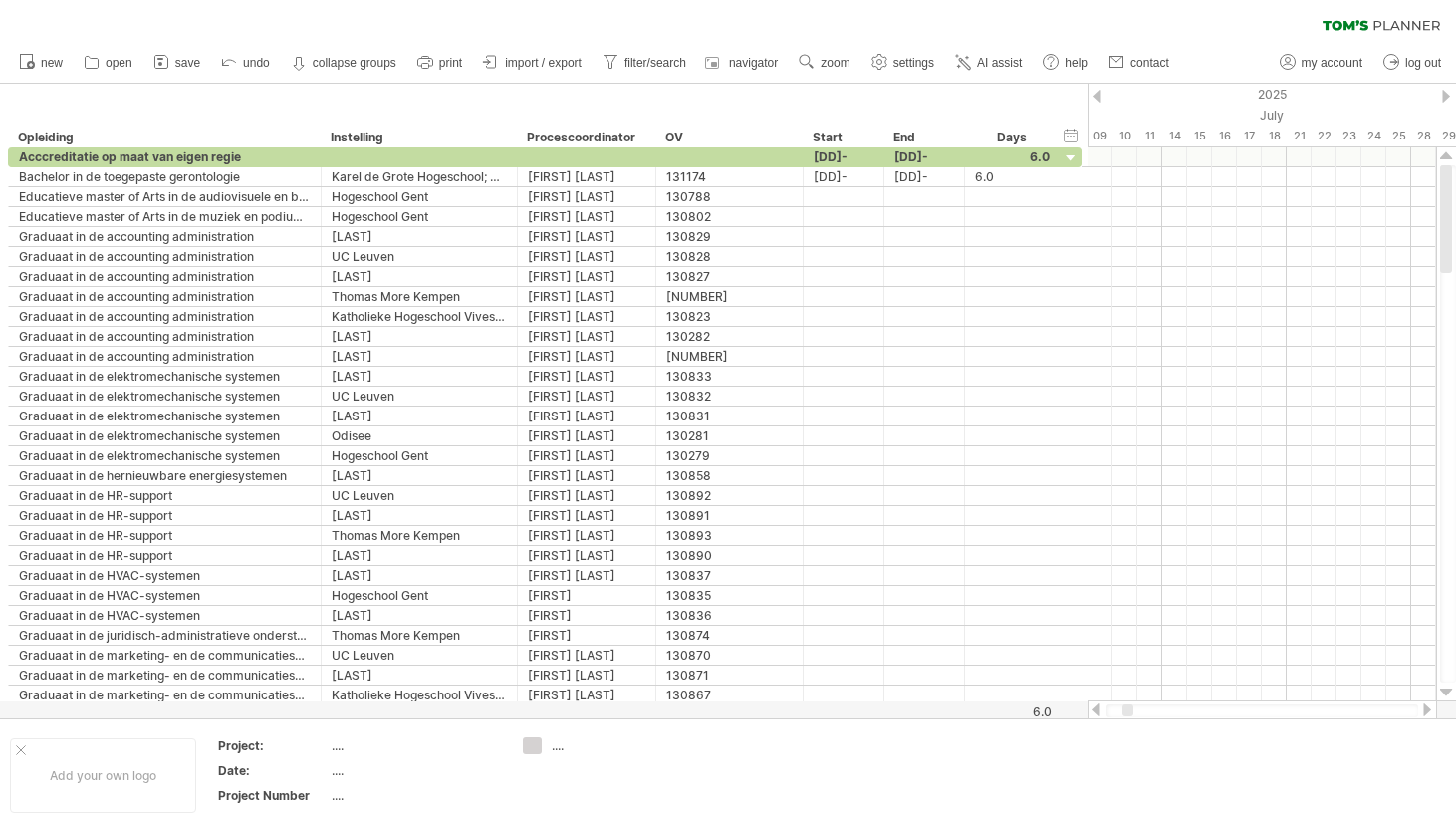 click at bounding box center (1097, 96) 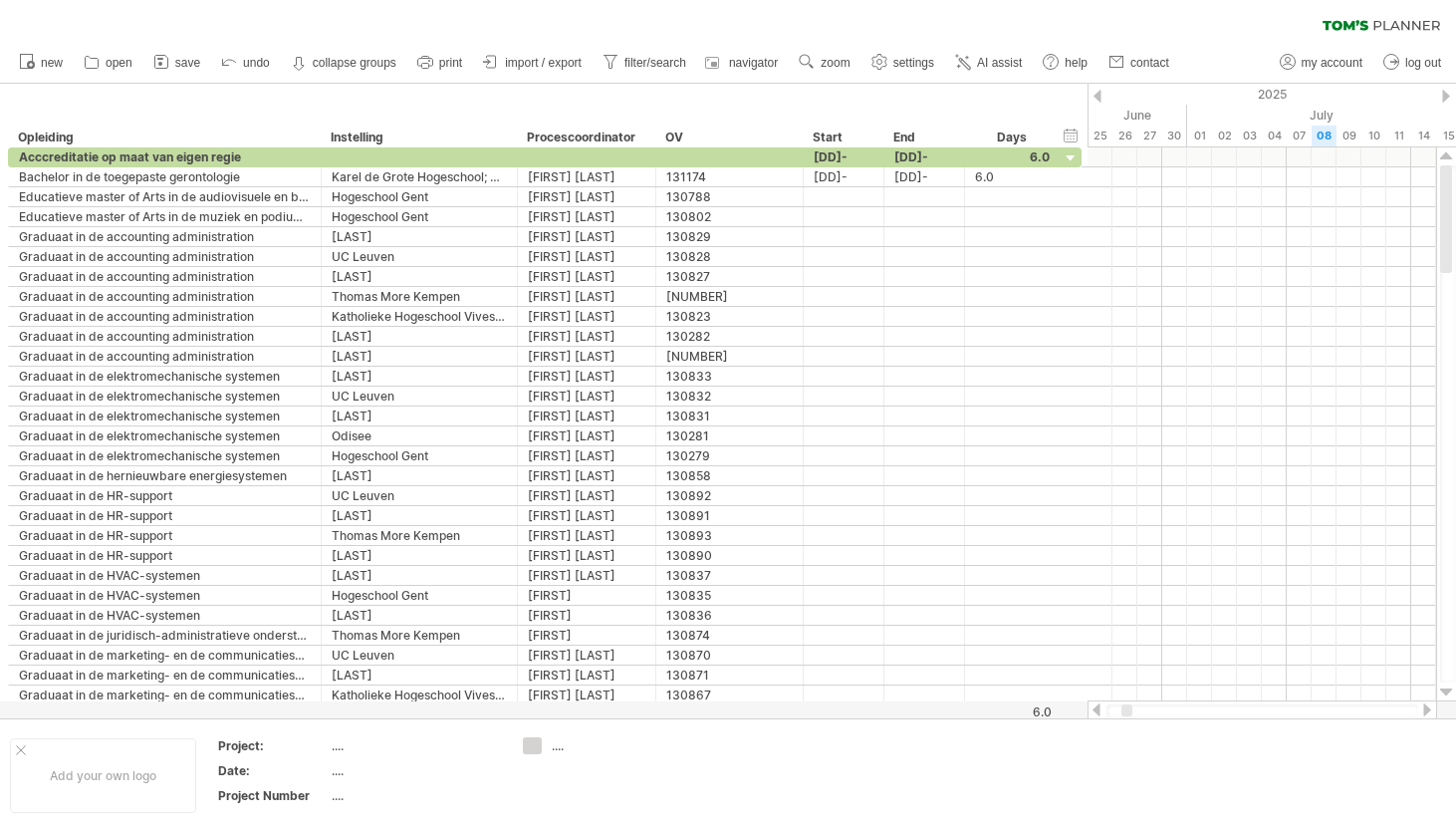click at bounding box center [1097, 96] 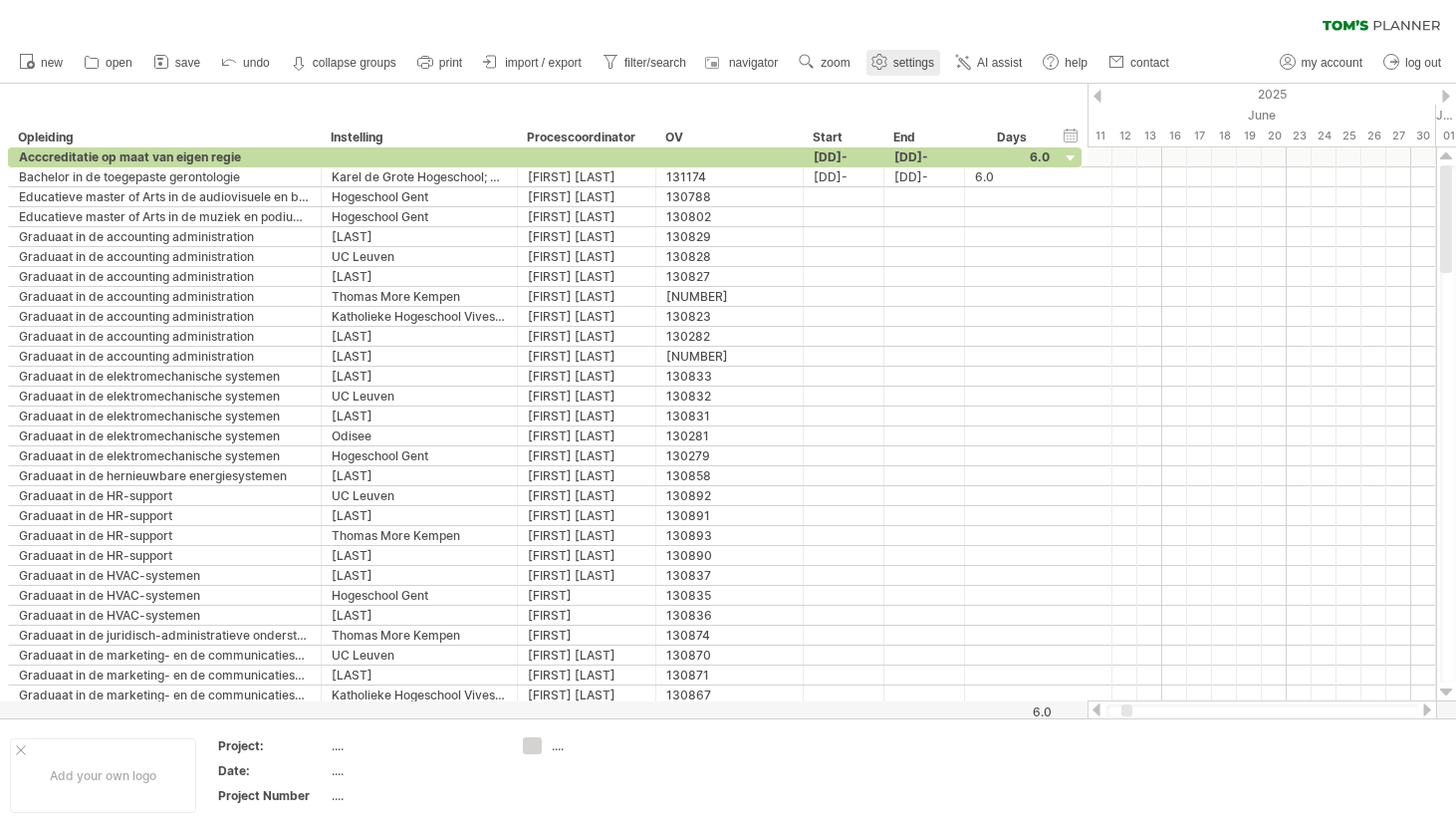click at bounding box center [879, 62] 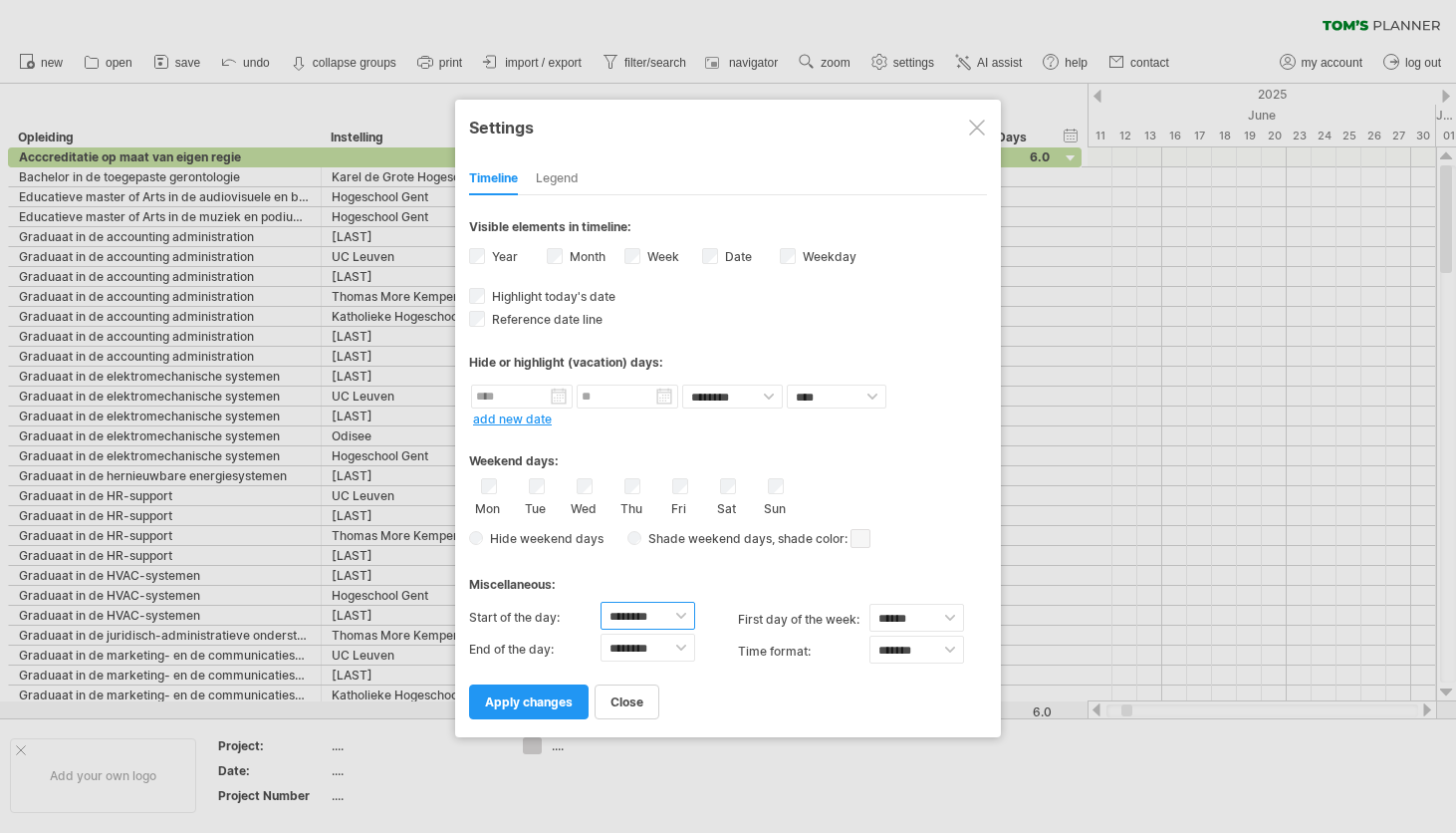 click on "********
********
********
********
********
********
********
********
********
********
********
********
********
********
********
********
********
********
******** ******** ******** ******** ********" at bounding box center [647, 616] 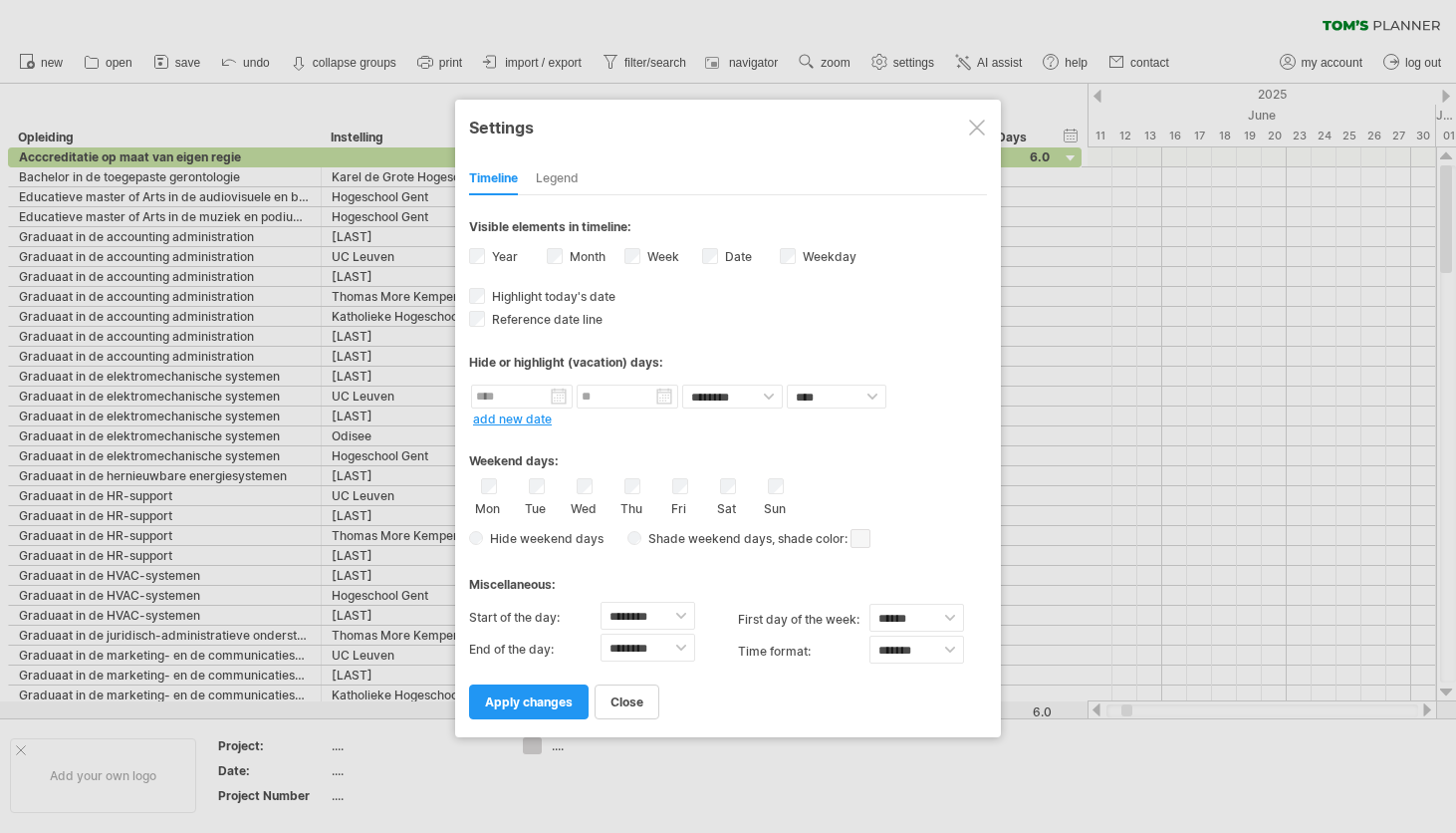 click on "Legend" at bounding box center (557, 179) 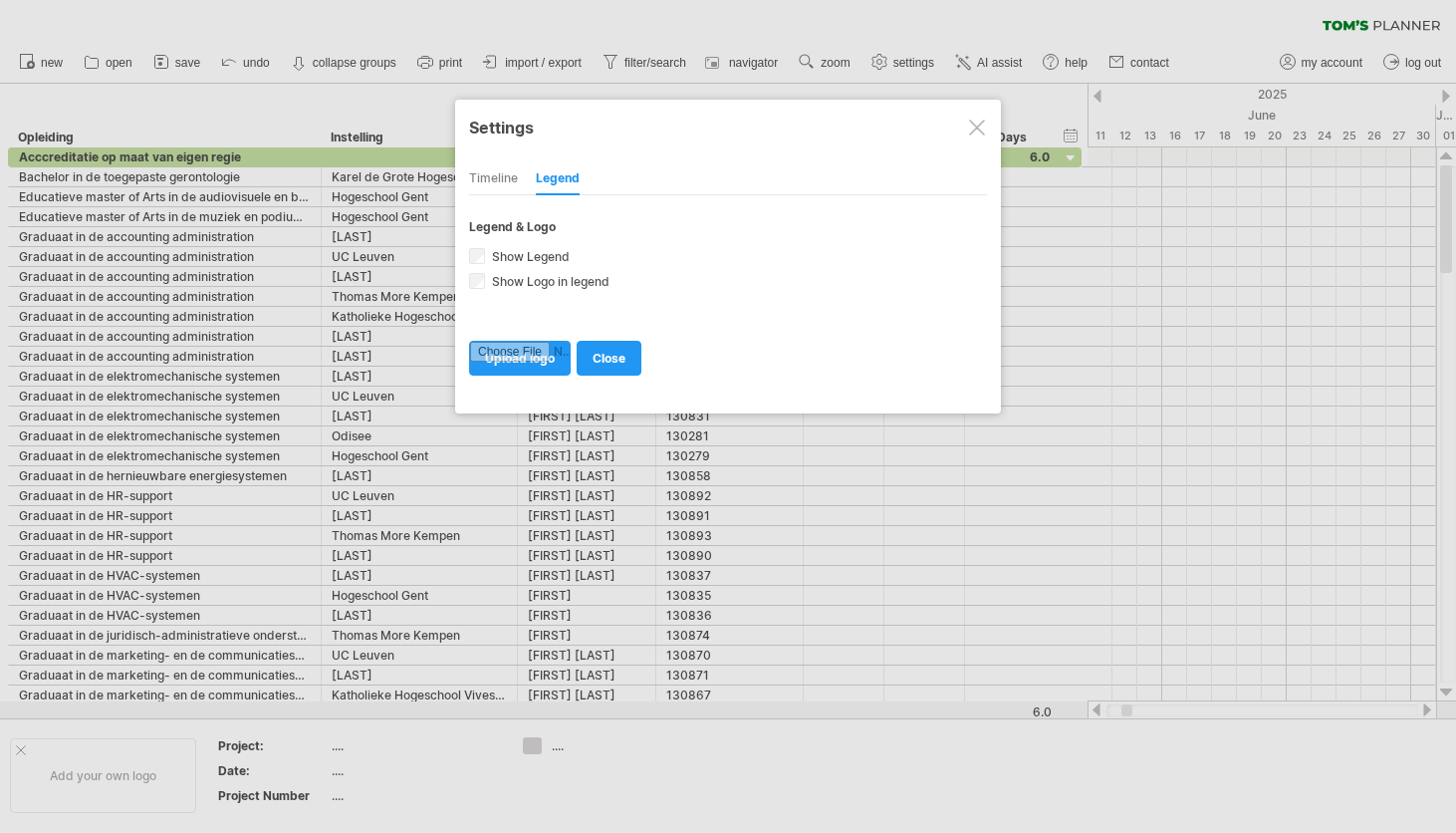 click on "Timeline" at bounding box center [493, 179] 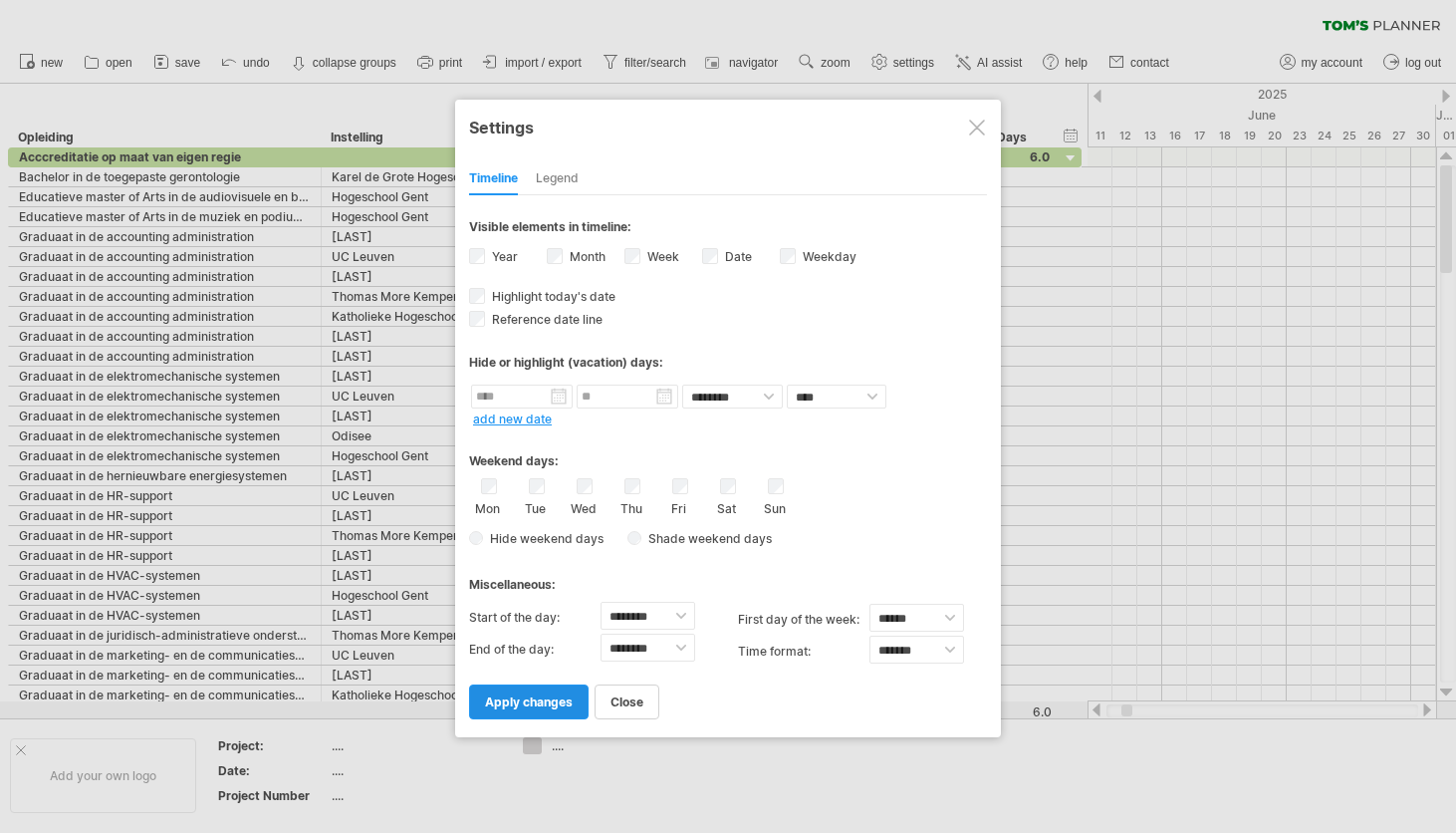 click on "apply changes" at bounding box center (529, 701) 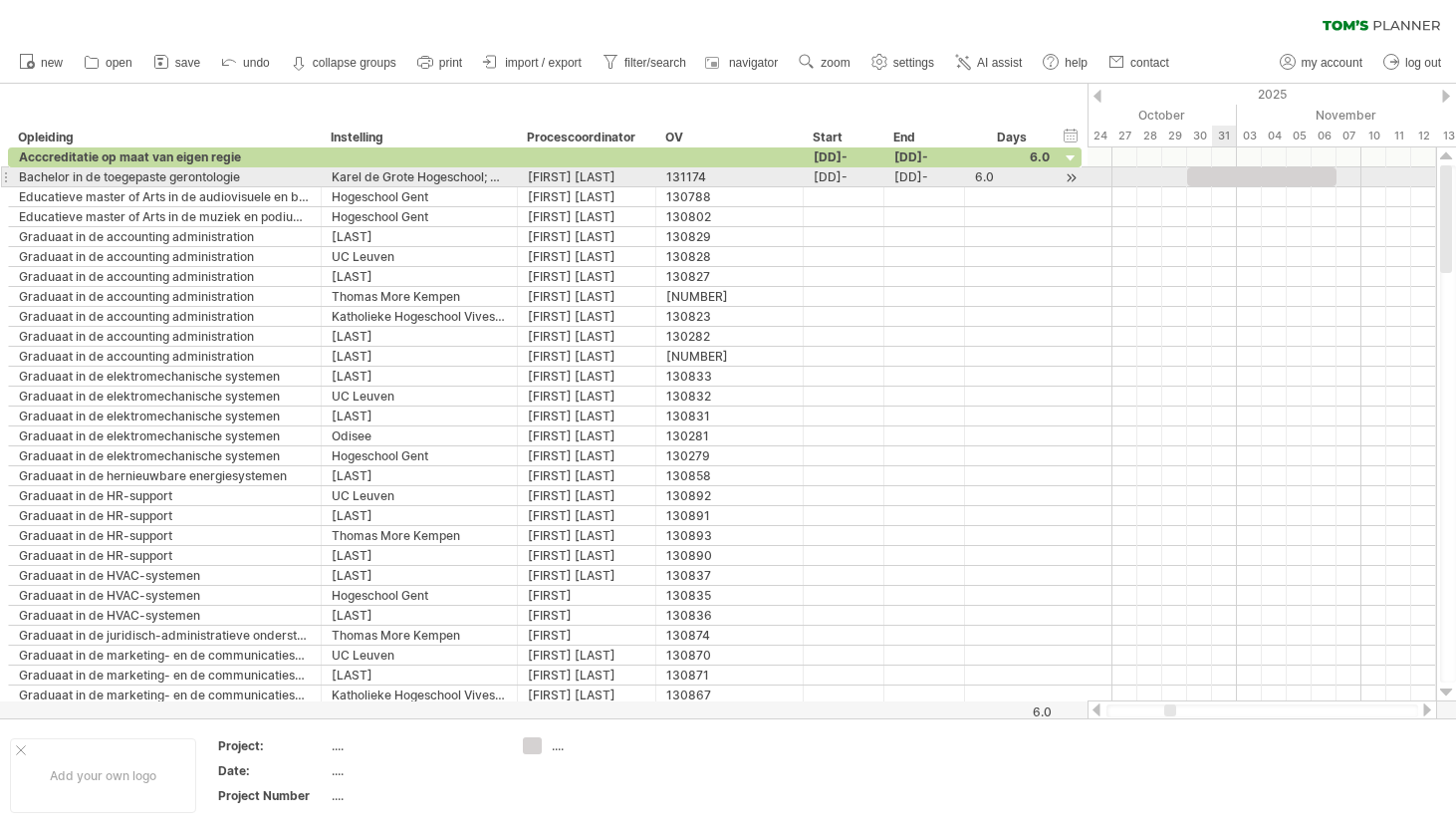 click at bounding box center [1262, 176] 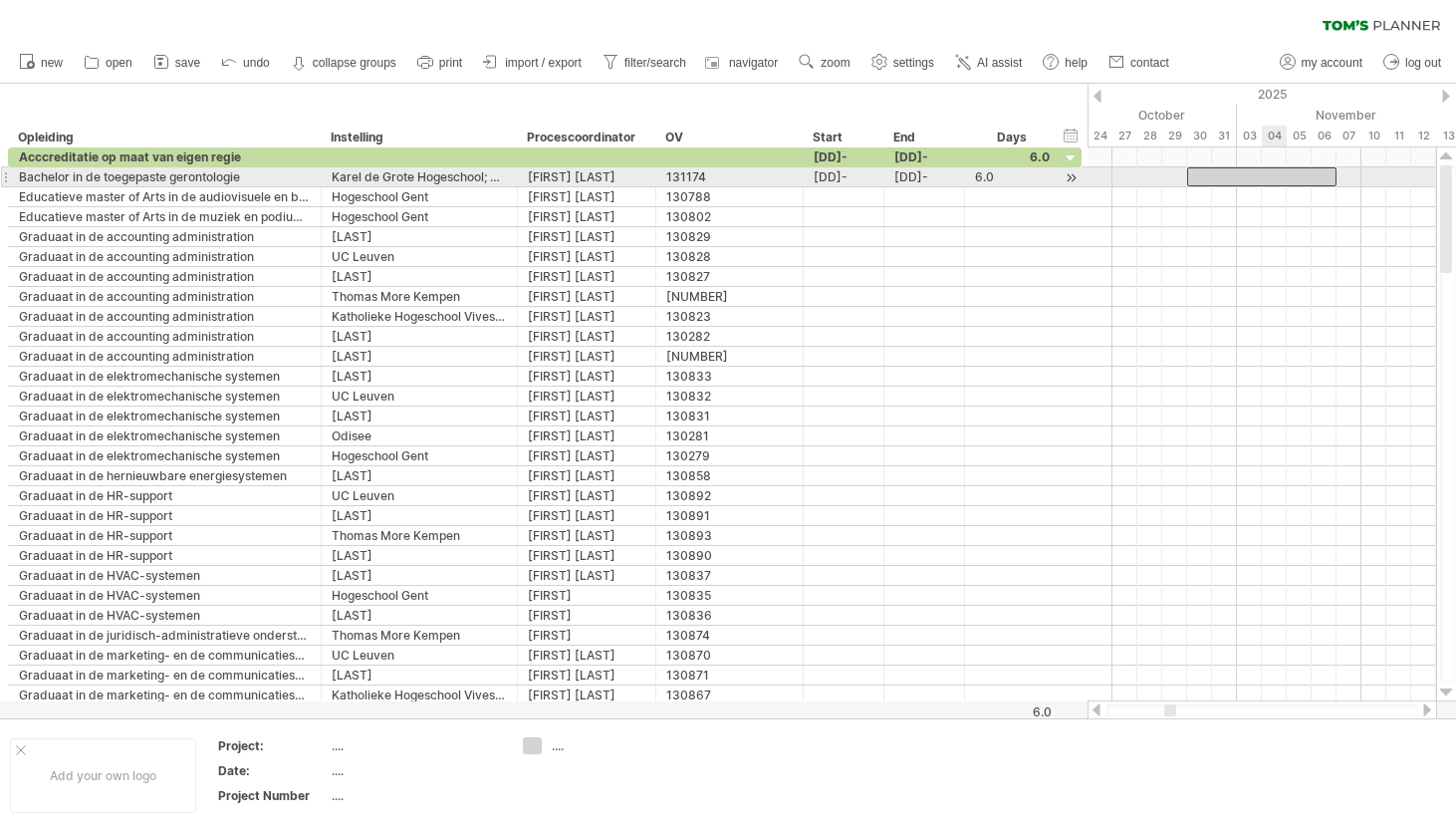 click at bounding box center [1262, 176] 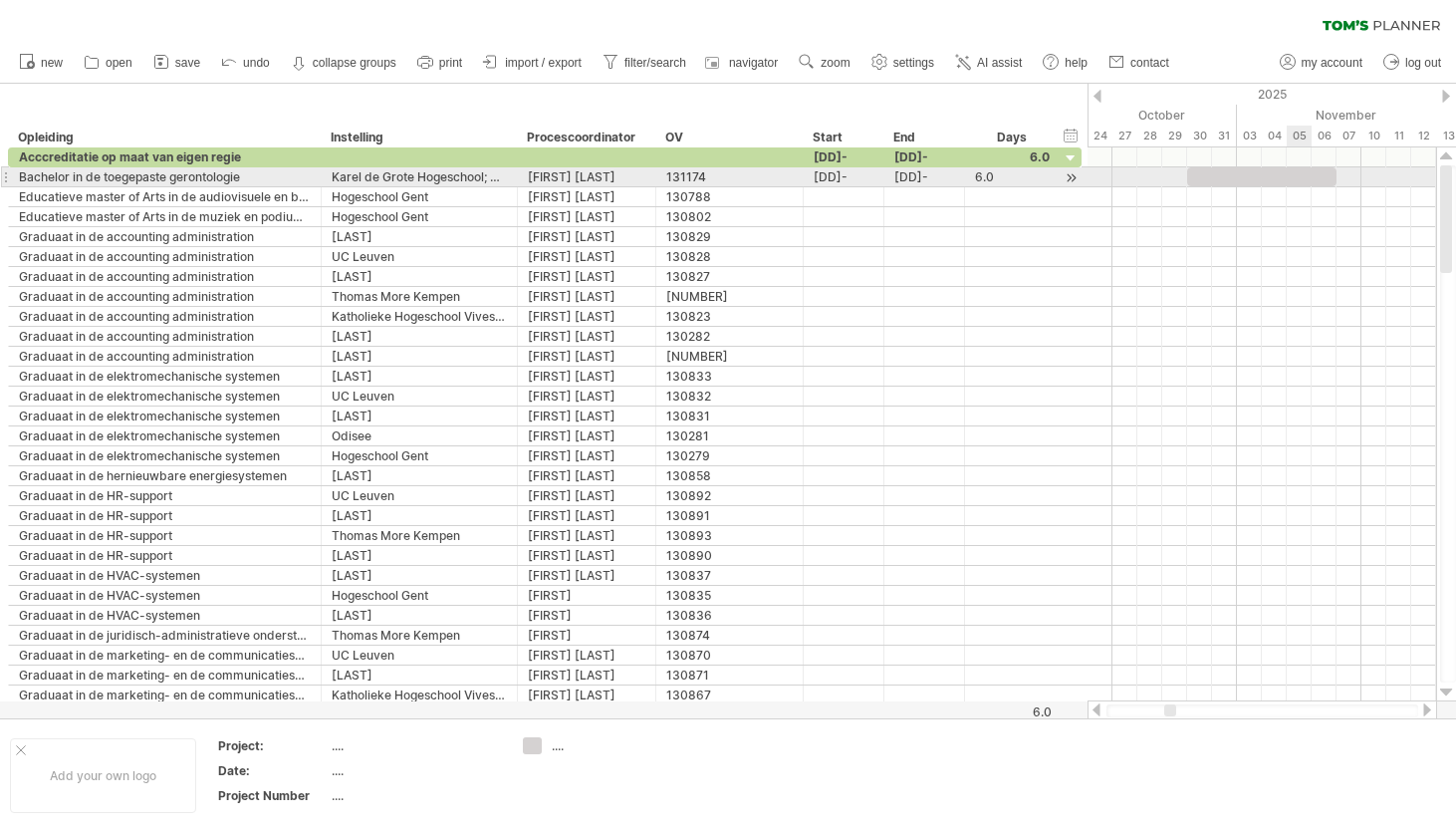 click at bounding box center [1262, 176] 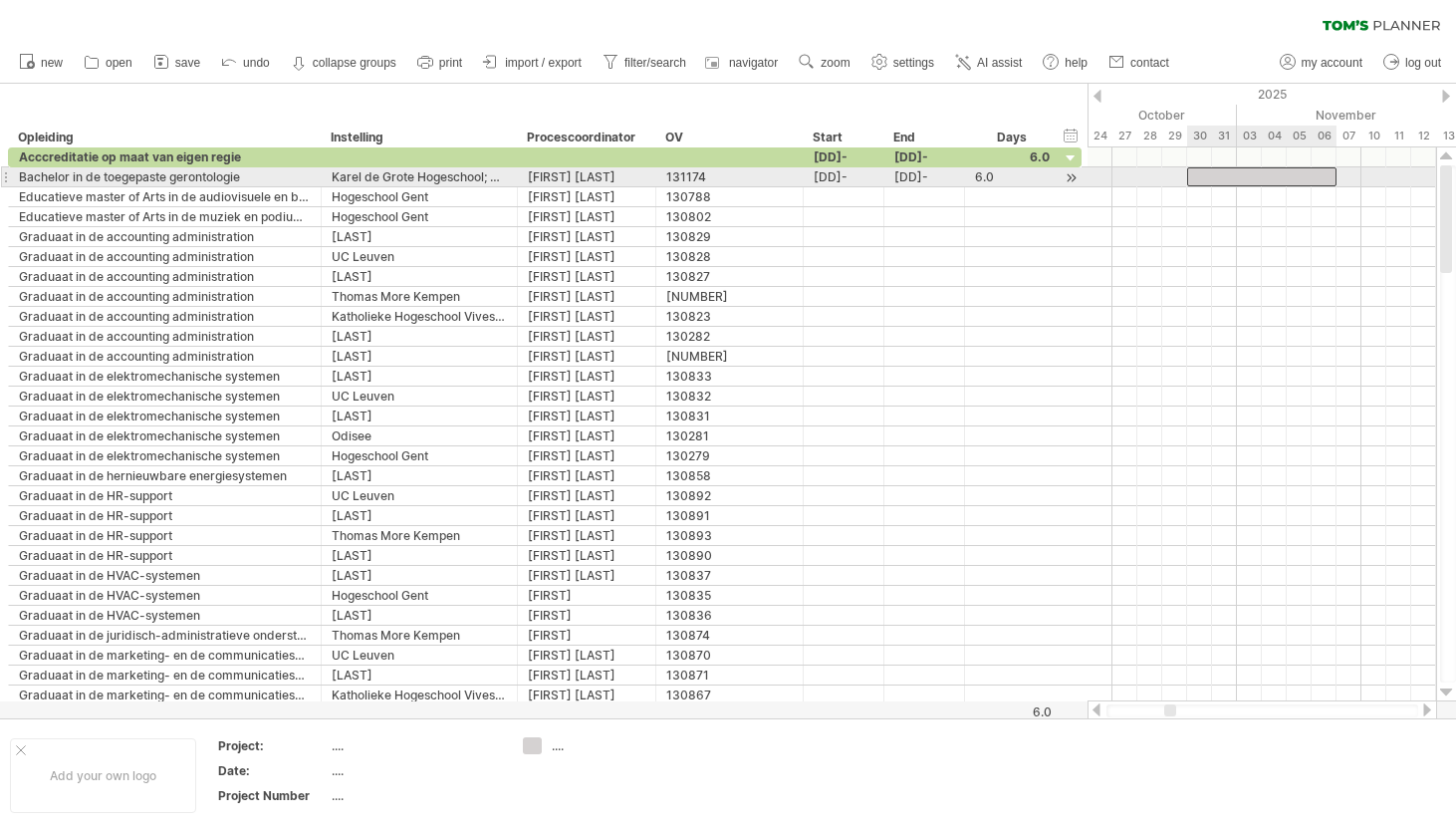 click at bounding box center (1262, 176) 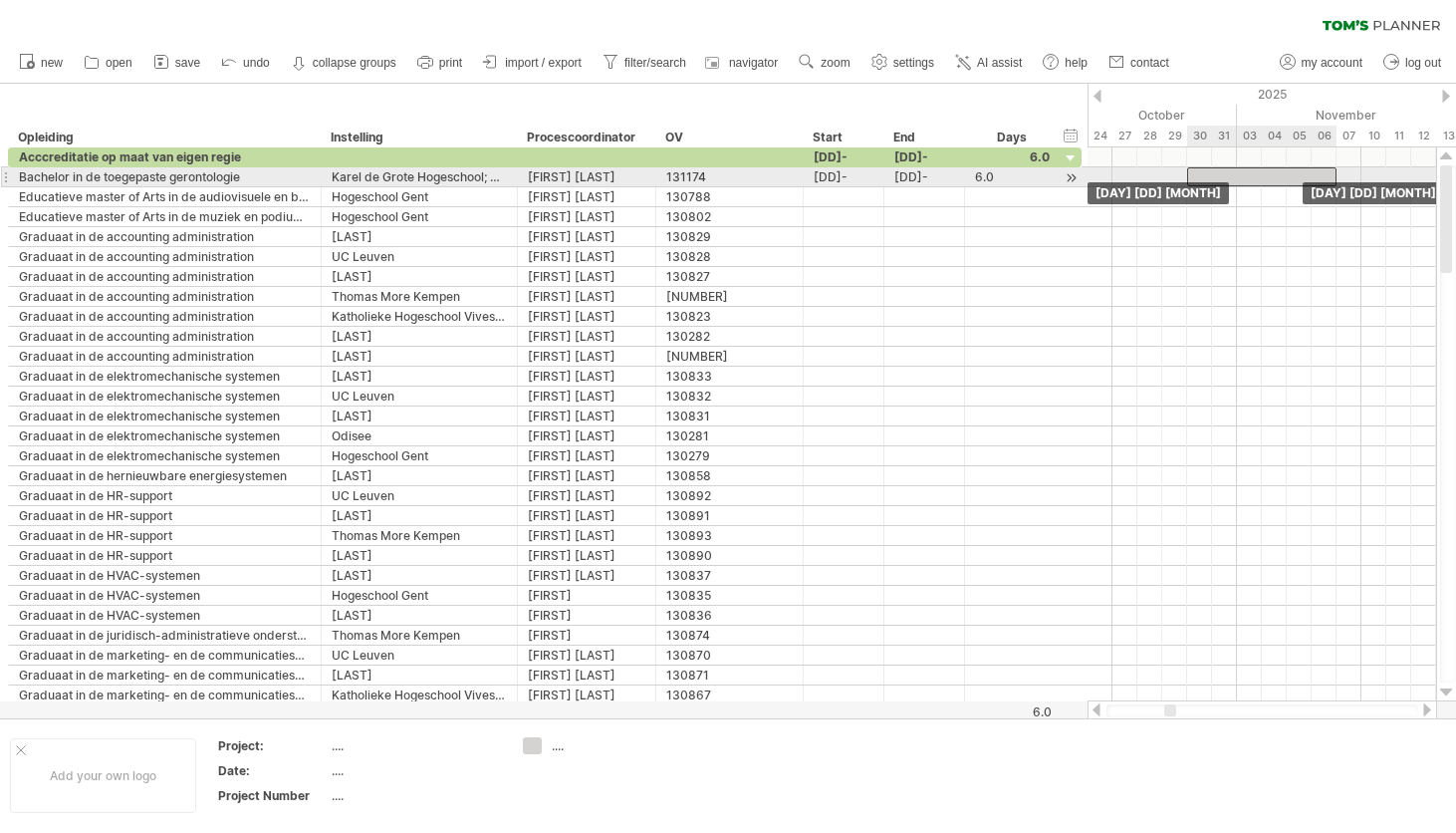 click at bounding box center (1262, 176) 